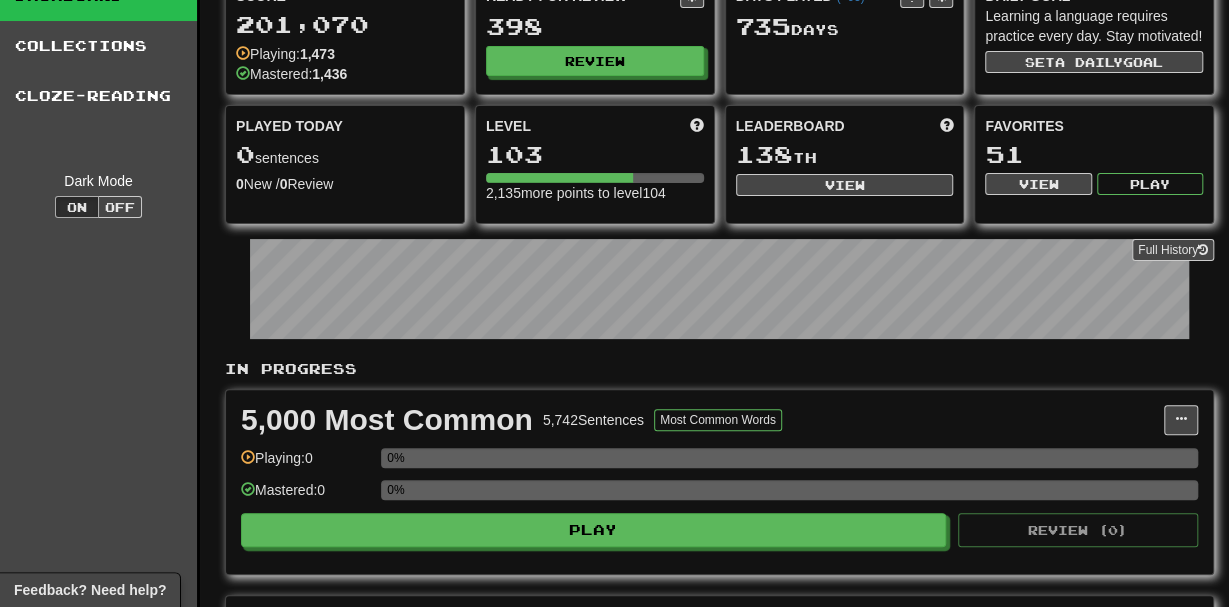 scroll, scrollTop: 82, scrollLeft: 0, axis: vertical 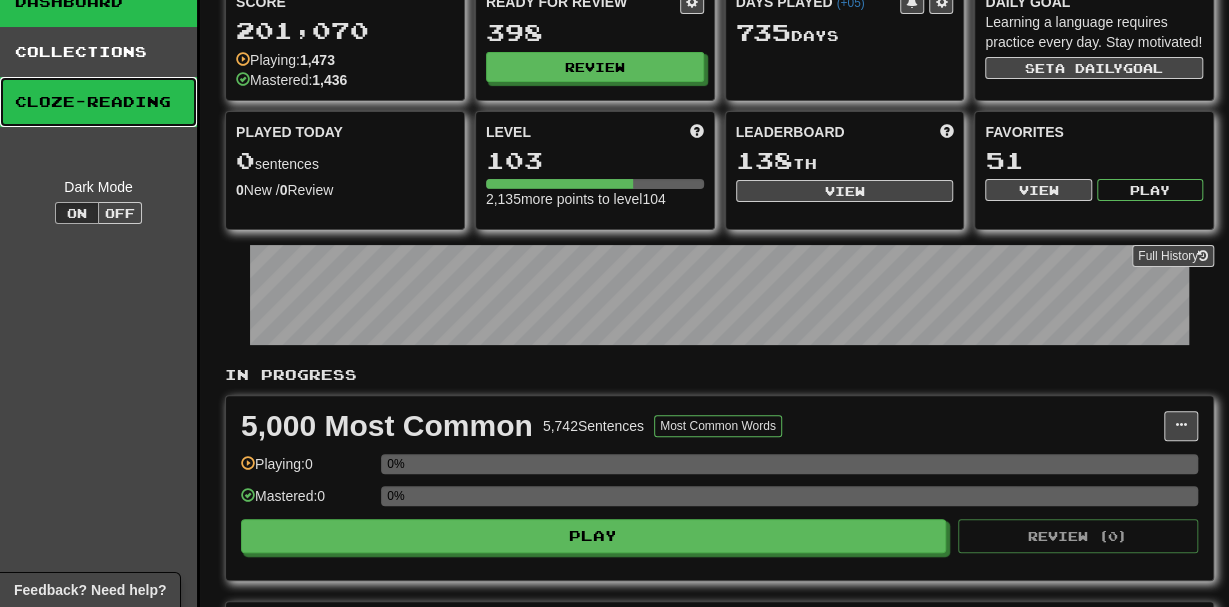 click on "Cloze-Reading" at bounding box center (98, 102) 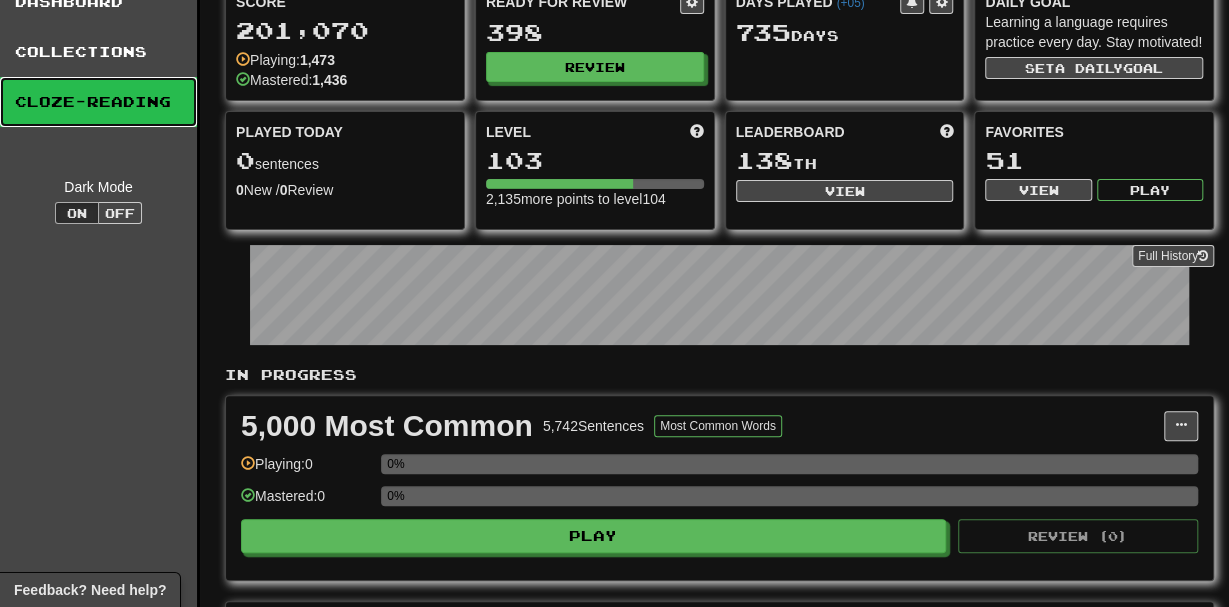 scroll, scrollTop: 0, scrollLeft: 0, axis: both 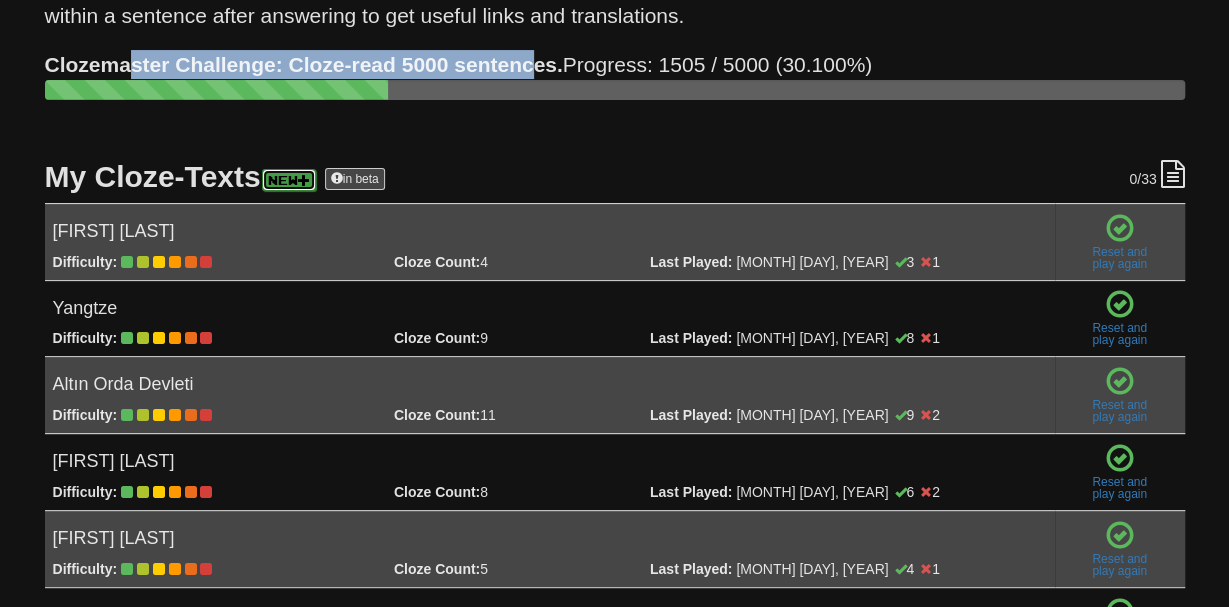 click at bounding box center (304, 180) 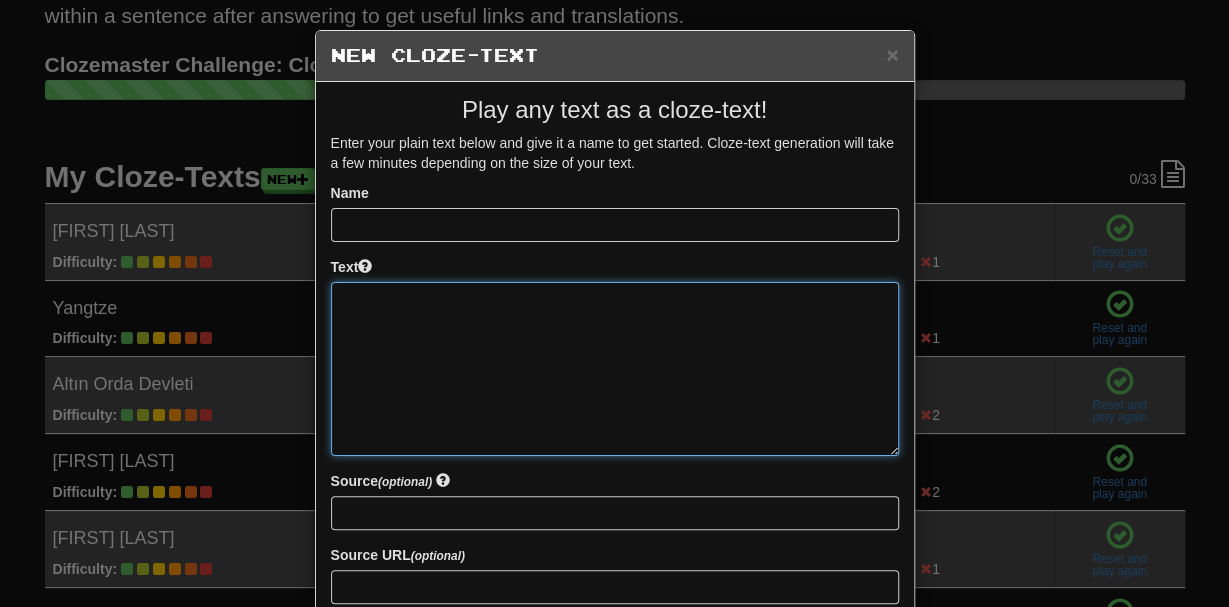 paste on "**********" 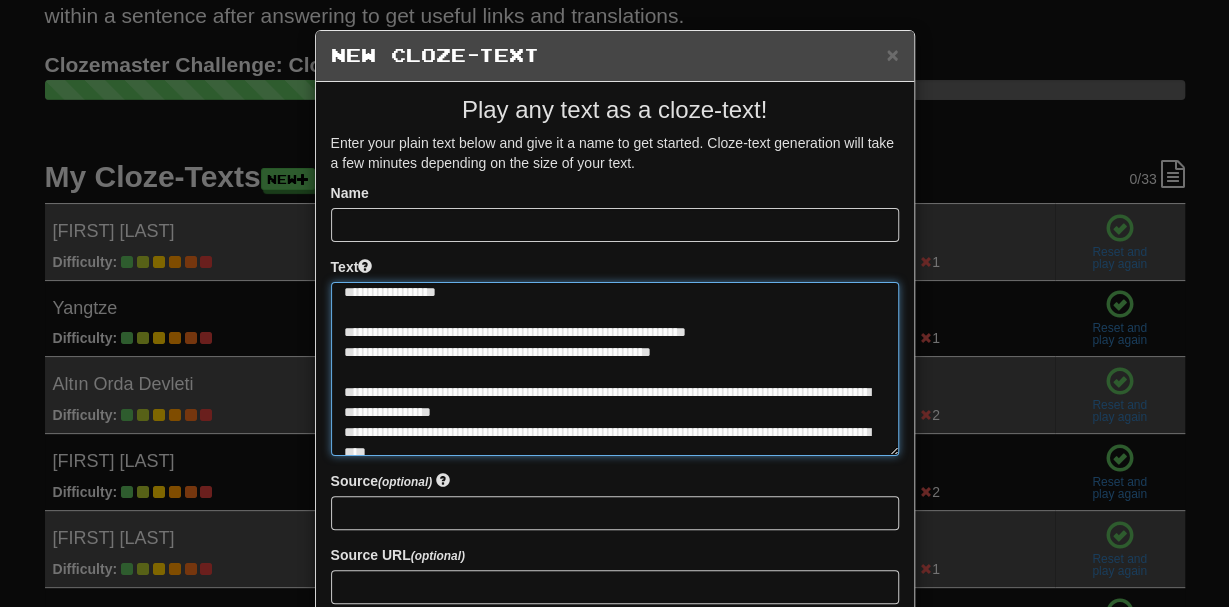 scroll, scrollTop: 0, scrollLeft: 0, axis: both 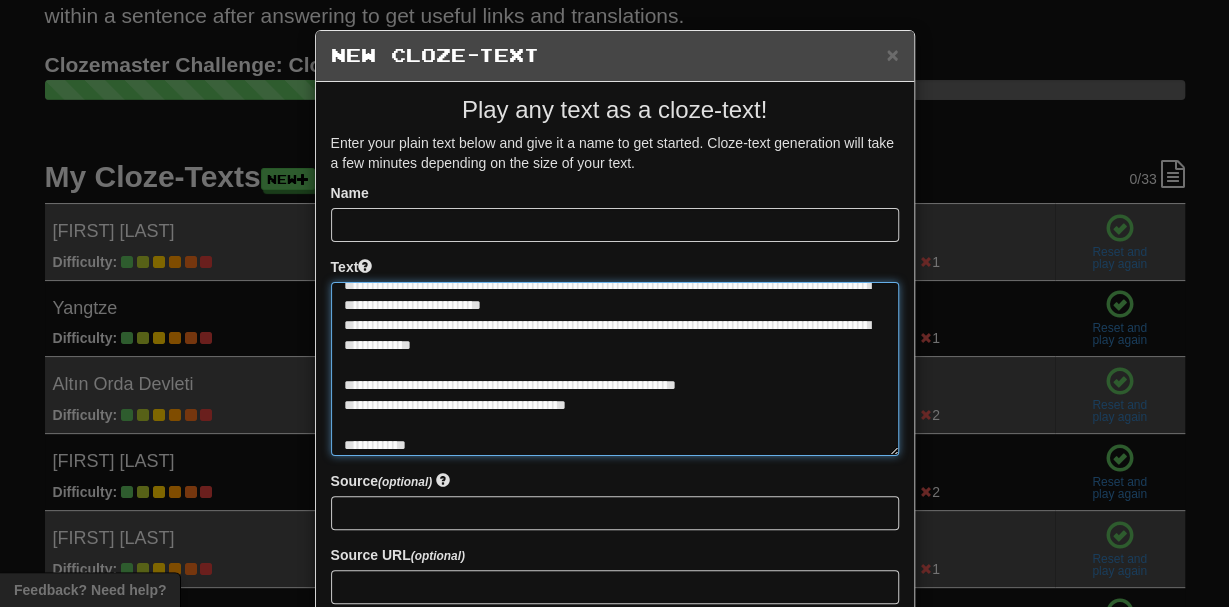 drag, startPoint x: 335, startPoint y: 299, endPoint x: 595, endPoint y: 375, distance: 270.88004 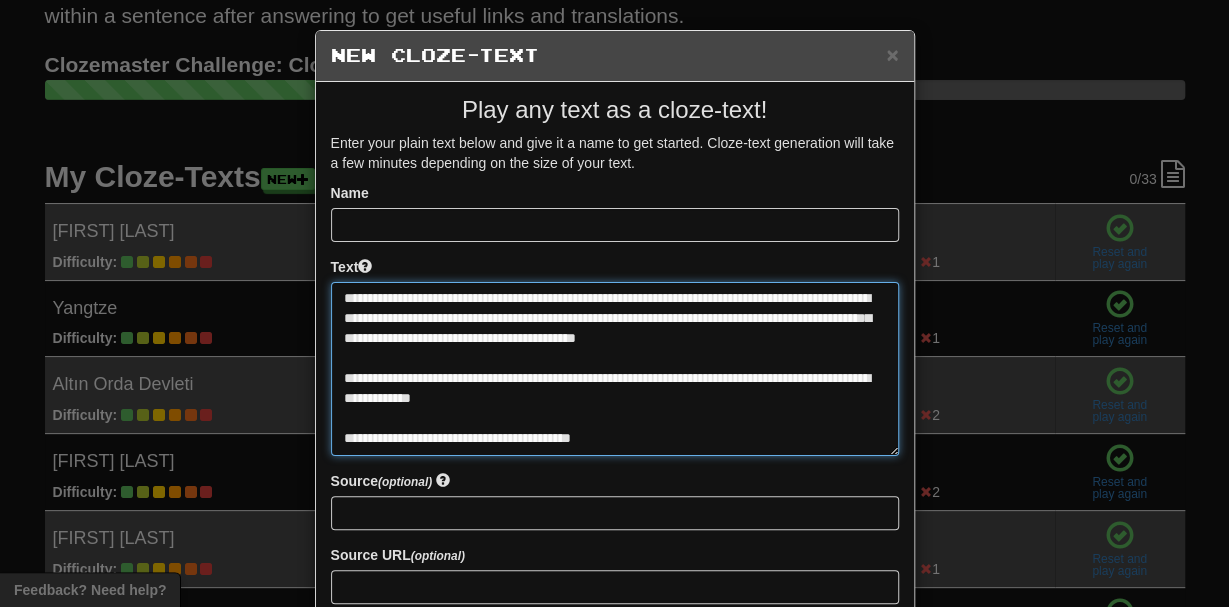 scroll, scrollTop: 8, scrollLeft: 0, axis: vertical 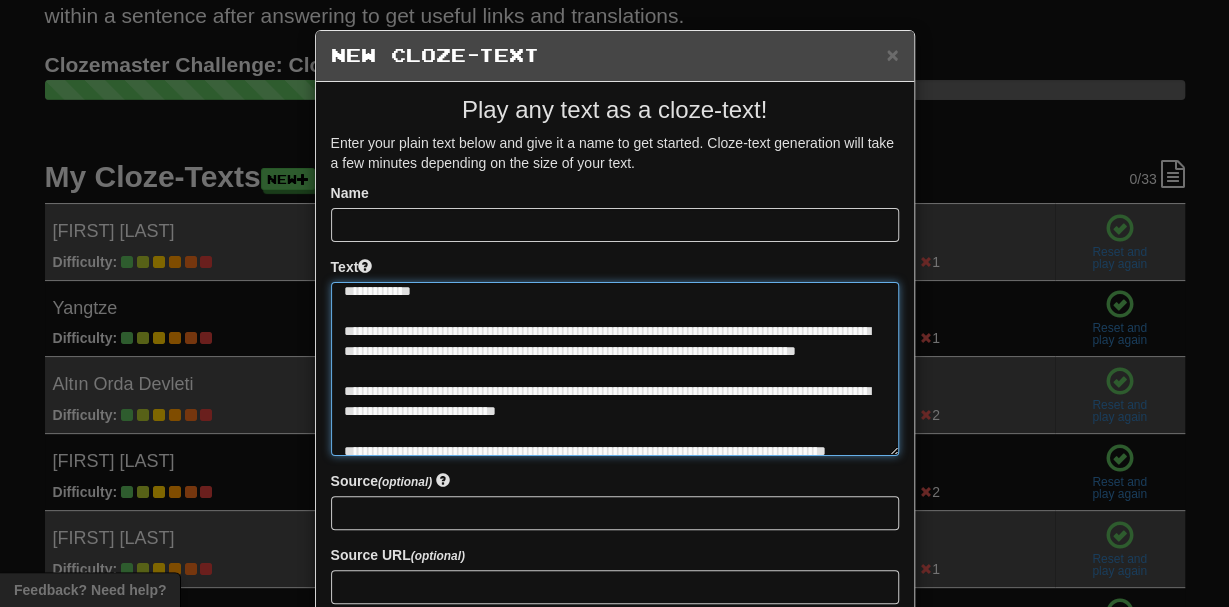 drag, startPoint x: 464, startPoint y: 289, endPoint x: 338, endPoint y: 288, distance: 126.00397 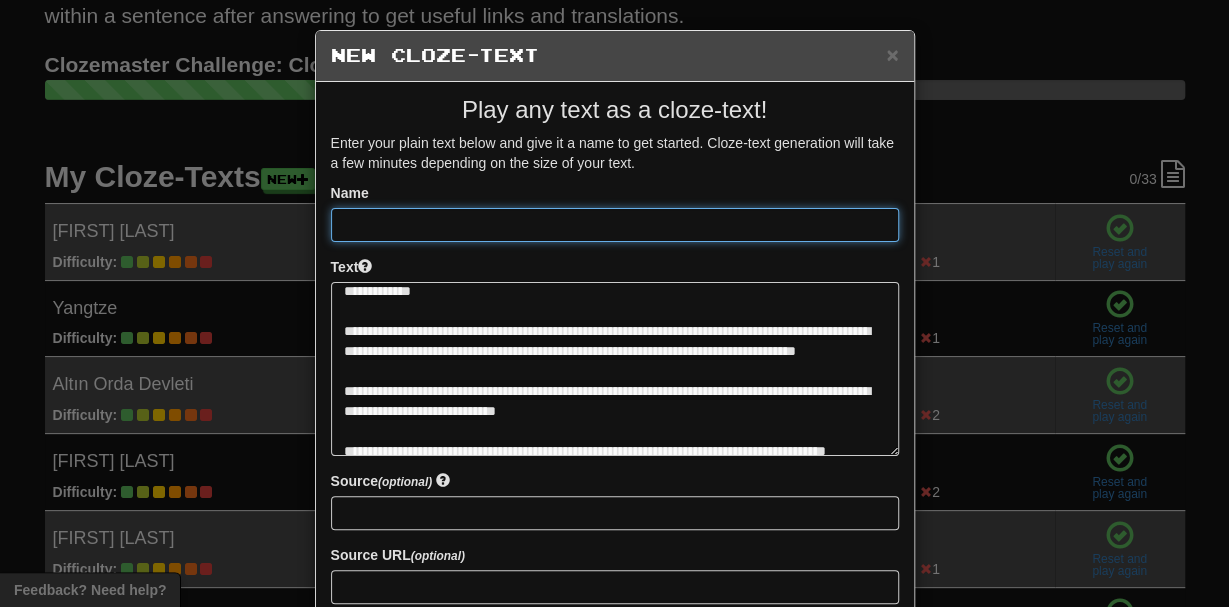 click at bounding box center [615, 225] 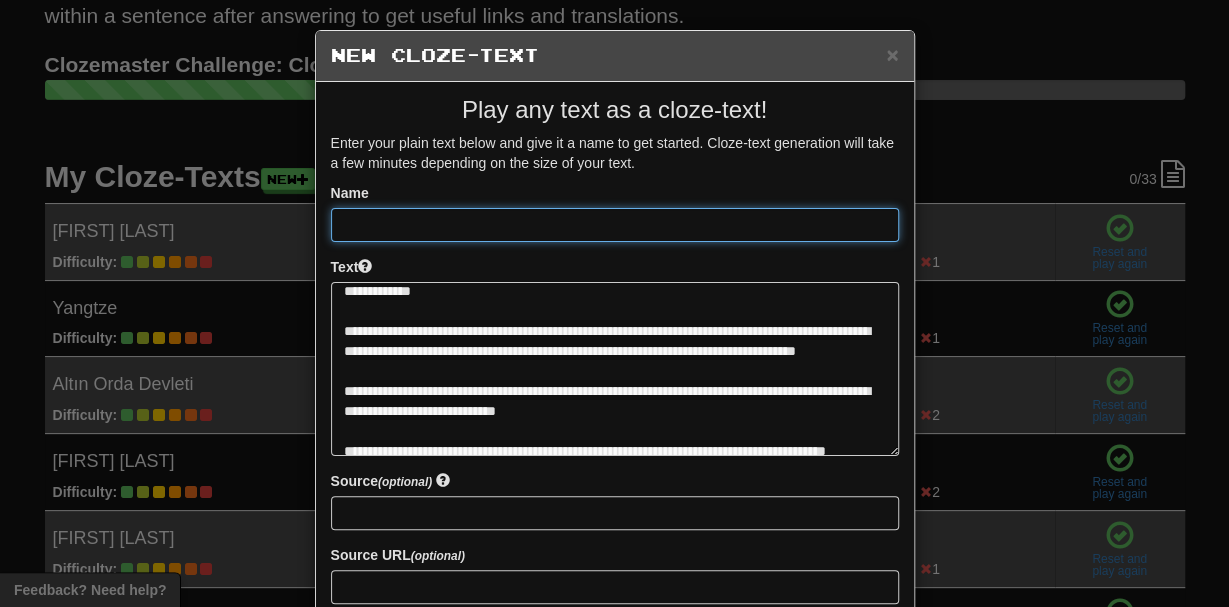 paste on "**********" 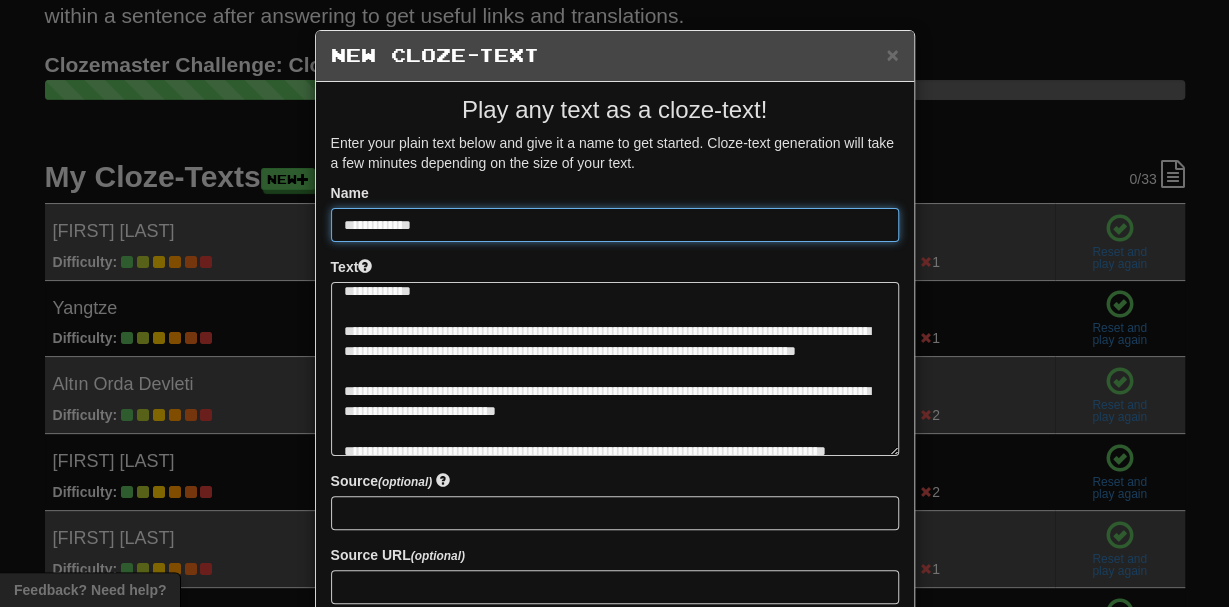 scroll, scrollTop: 380, scrollLeft: 0, axis: vertical 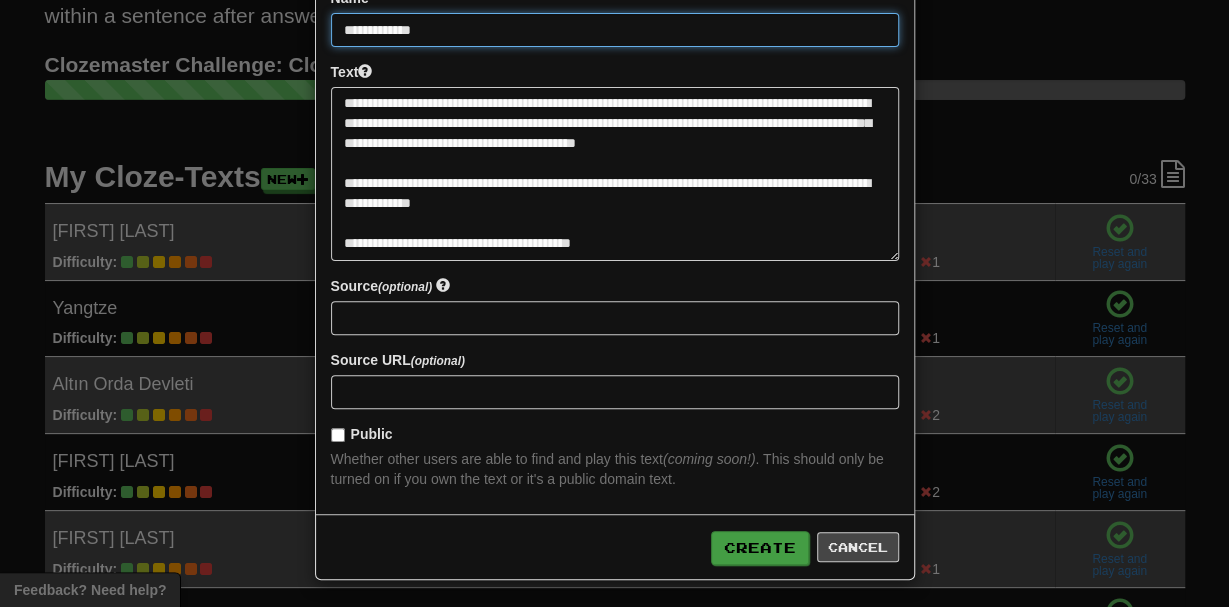 type on "**********" 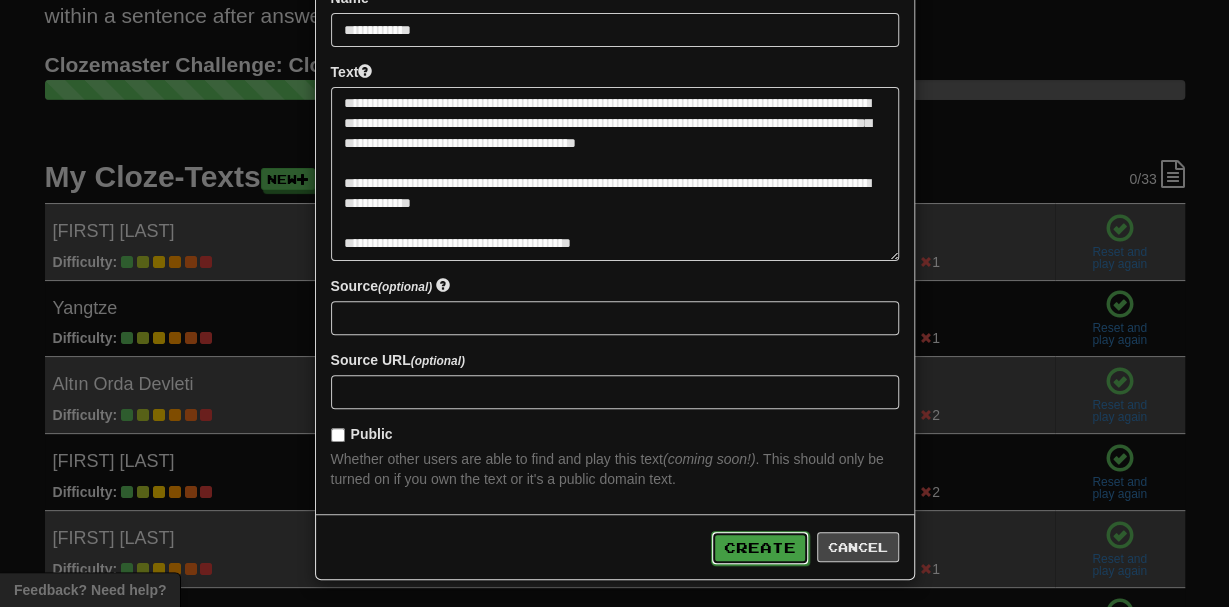 click on "Create" at bounding box center [760, 548] 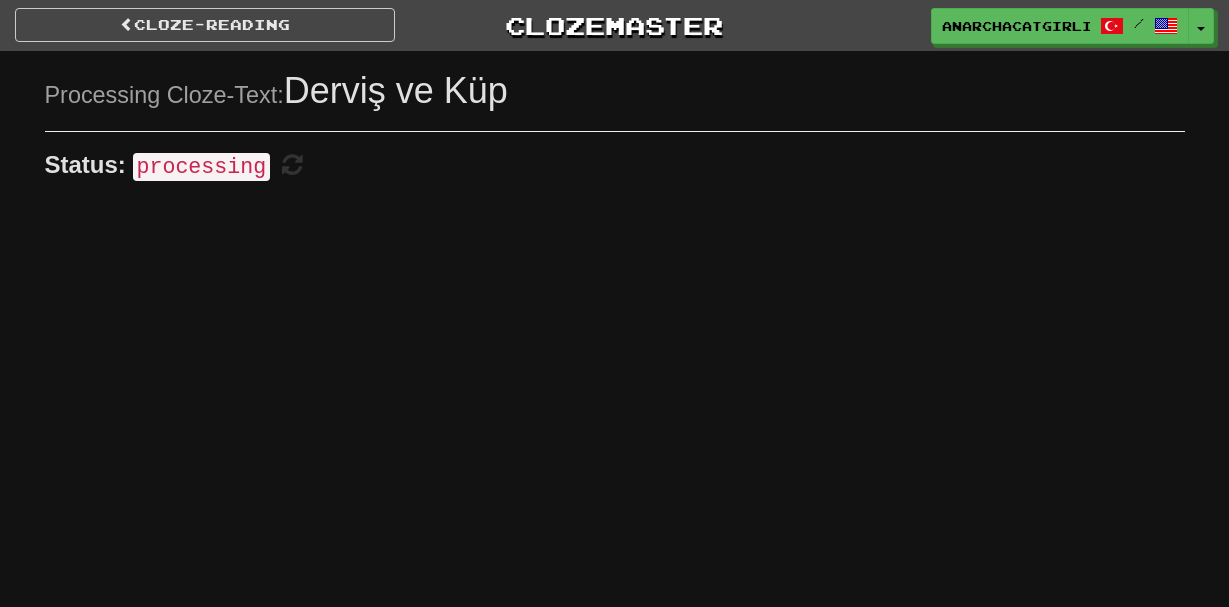 scroll, scrollTop: 0, scrollLeft: 0, axis: both 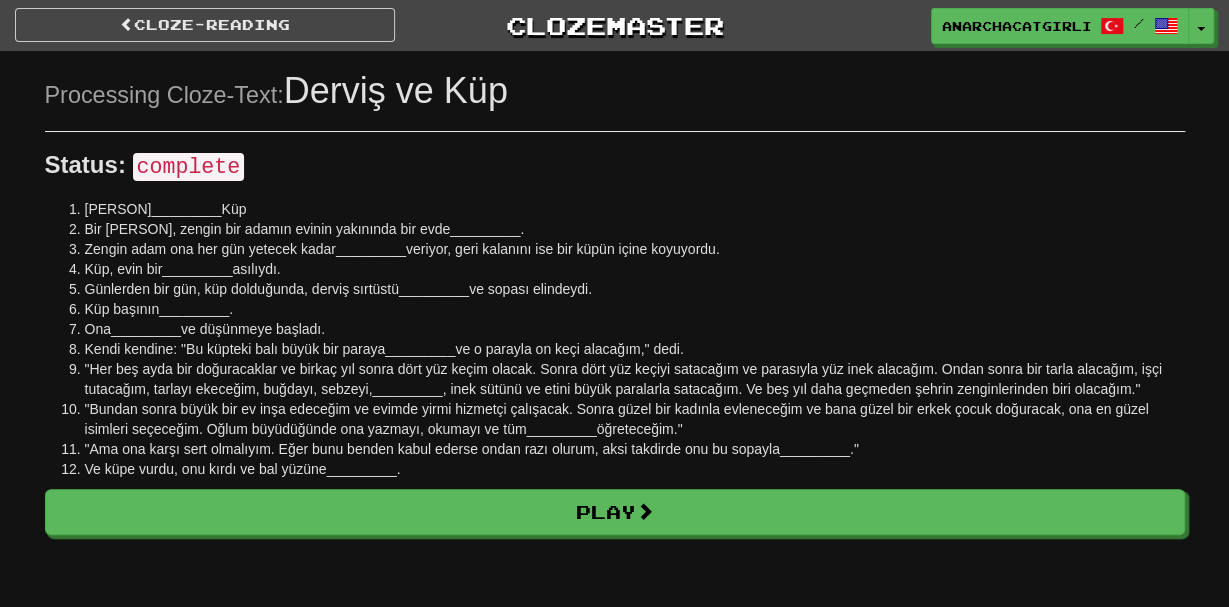 click on "Cloze-Reading
Clozemaster
anarchacatgirlism
/
Toggle Dropdown
Dashboard
Leaderboard
Activity Feed
Notifications
19
Profile
Discussions
한국어
/
English
Streak:
1
Review:
348
Points Today: 0
Français
/
English
Streak:
0
Review:
289
Points Today: 0
Türkçe
/
English
Streak:
0
Review:
407
Points Today: 0
العربية
/
English
Streak:
35
Review:
417
Points Today: 0
فارسی
/
English
Streak:
581
Review:
209
Points Today: 0
עברית
/
English
Streak:
47
Review:
11
Points Today: 0
Русский
/
English
Streak:
0
Review:
350
Points Today: 0" at bounding box center (614, 303) 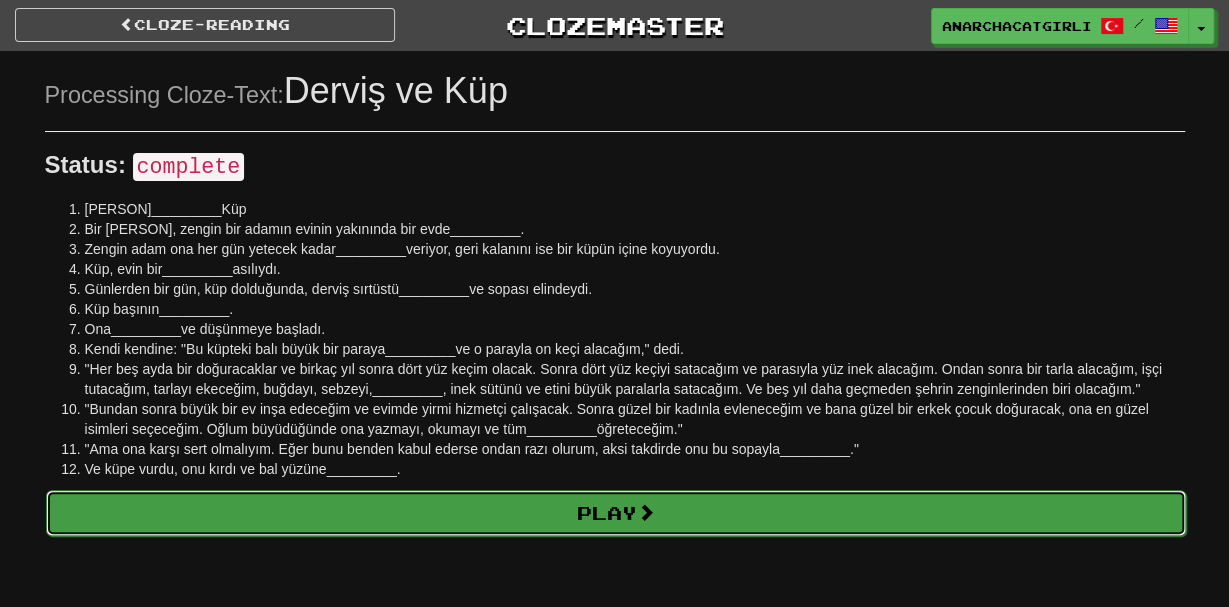click on "Play" at bounding box center (616, 513) 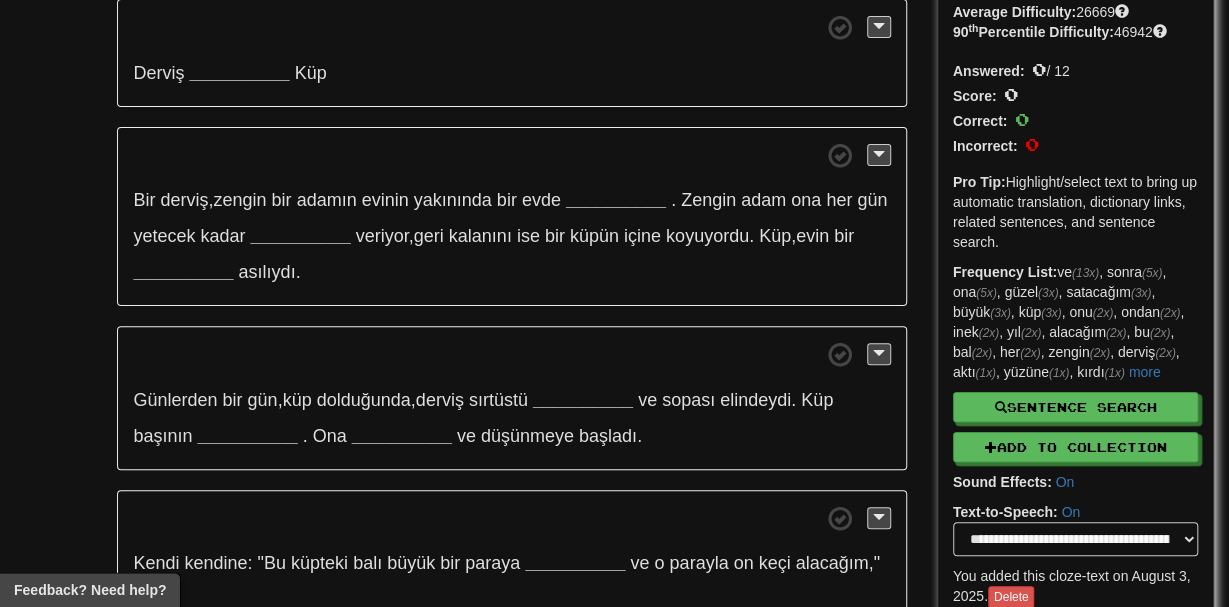 scroll, scrollTop: 0, scrollLeft: 0, axis: both 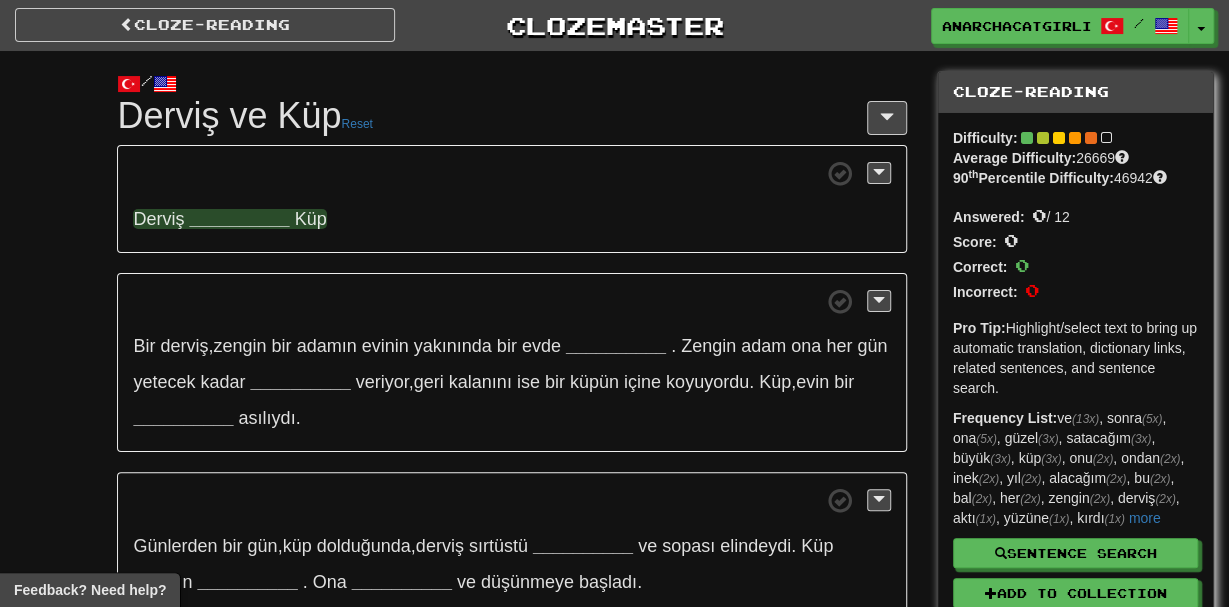 click on "__________" at bounding box center [239, 219] 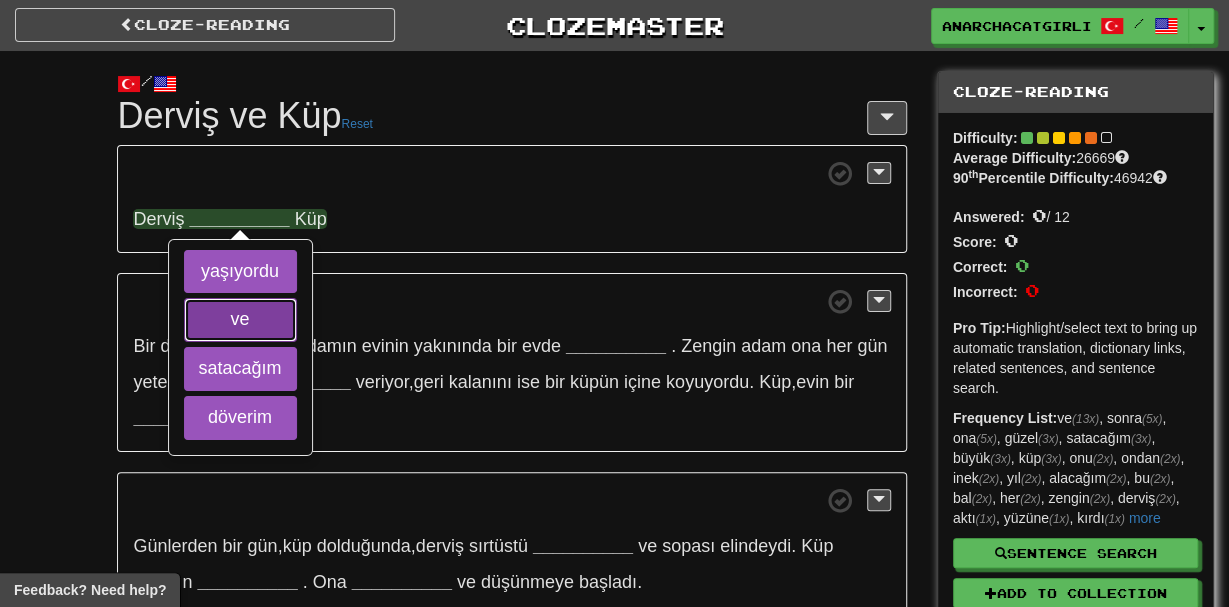click on "ve" at bounding box center (240, 320) 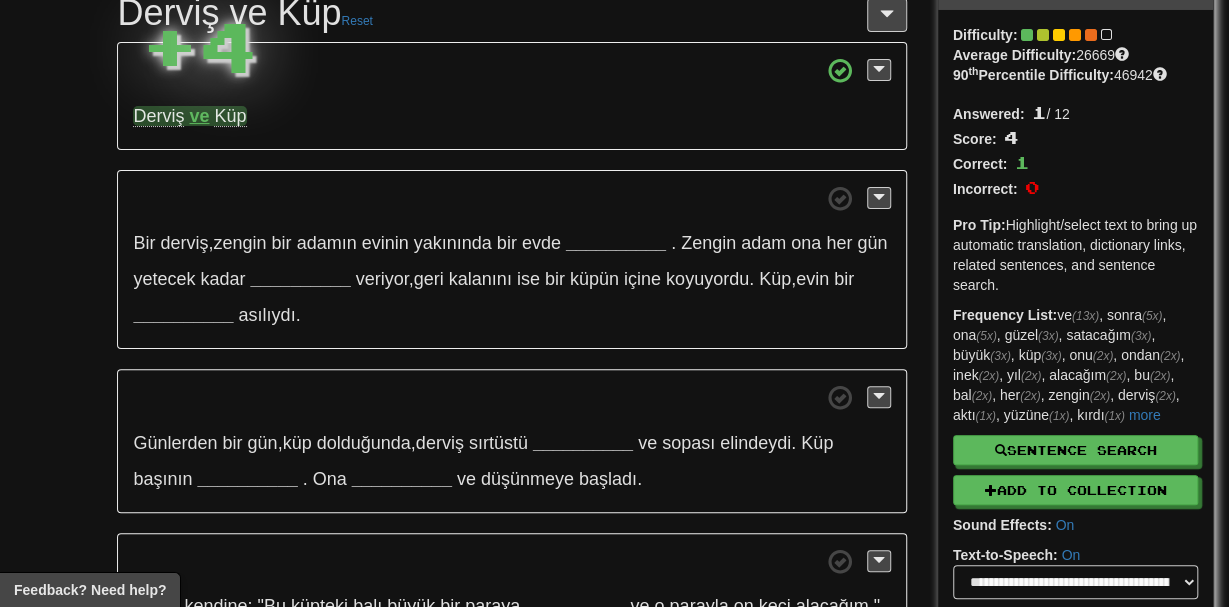 scroll, scrollTop: 109, scrollLeft: 0, axis: vertical 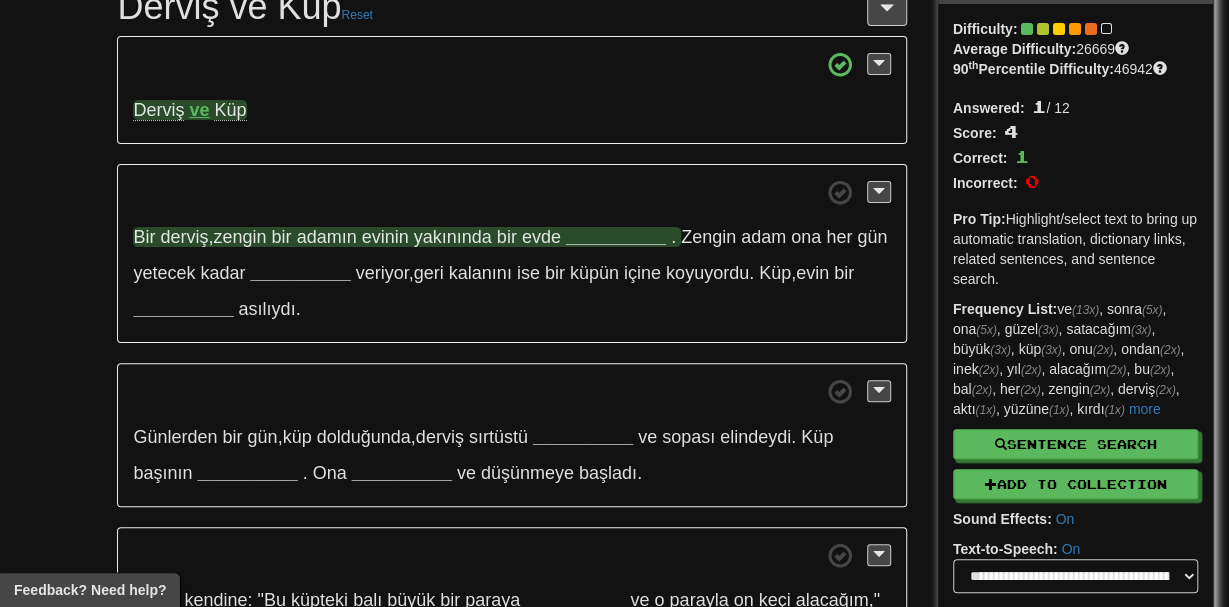 click on "__________" at bounding box center (616, 237) 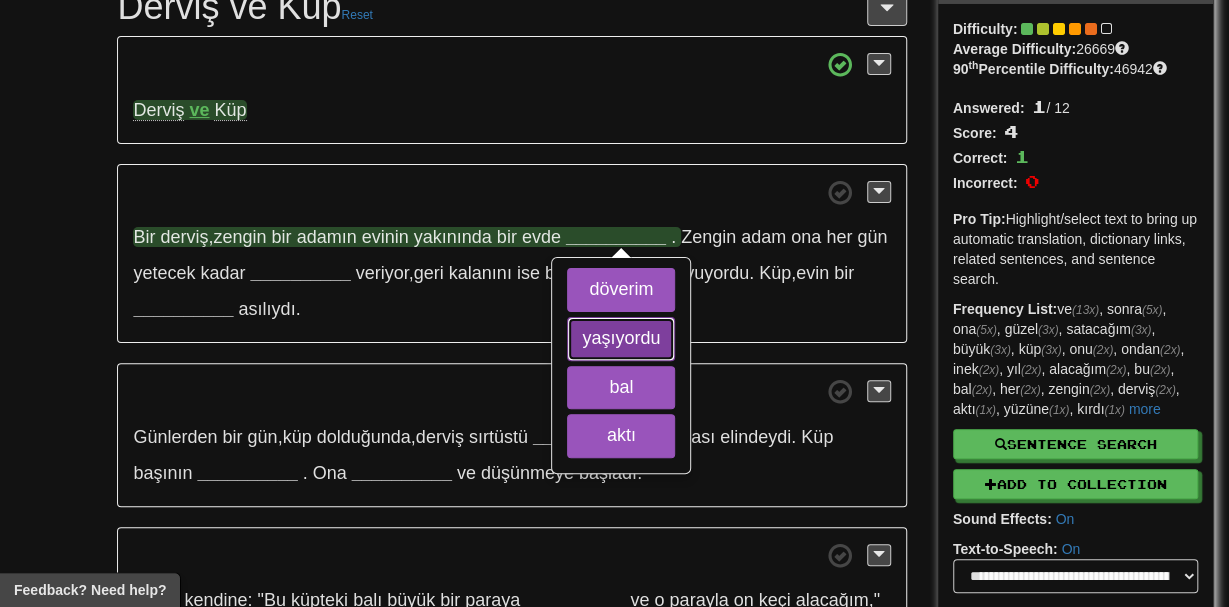 click on "yaşıyordu" at bounding box center [621, 339] 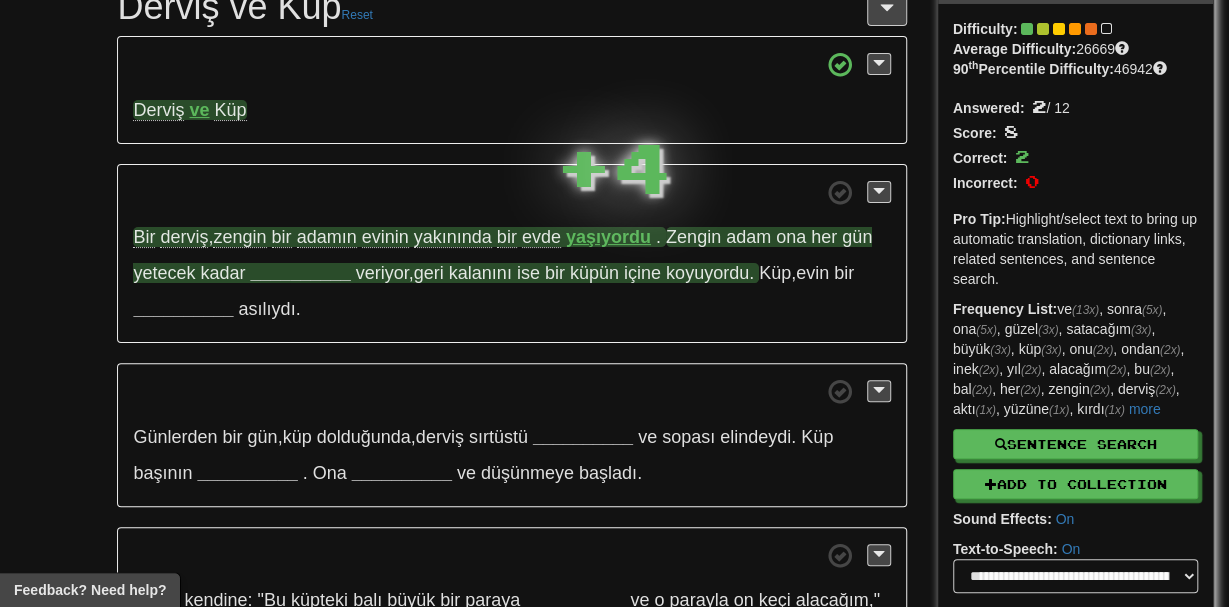 click on "__________" at bounding box center [301, 273] 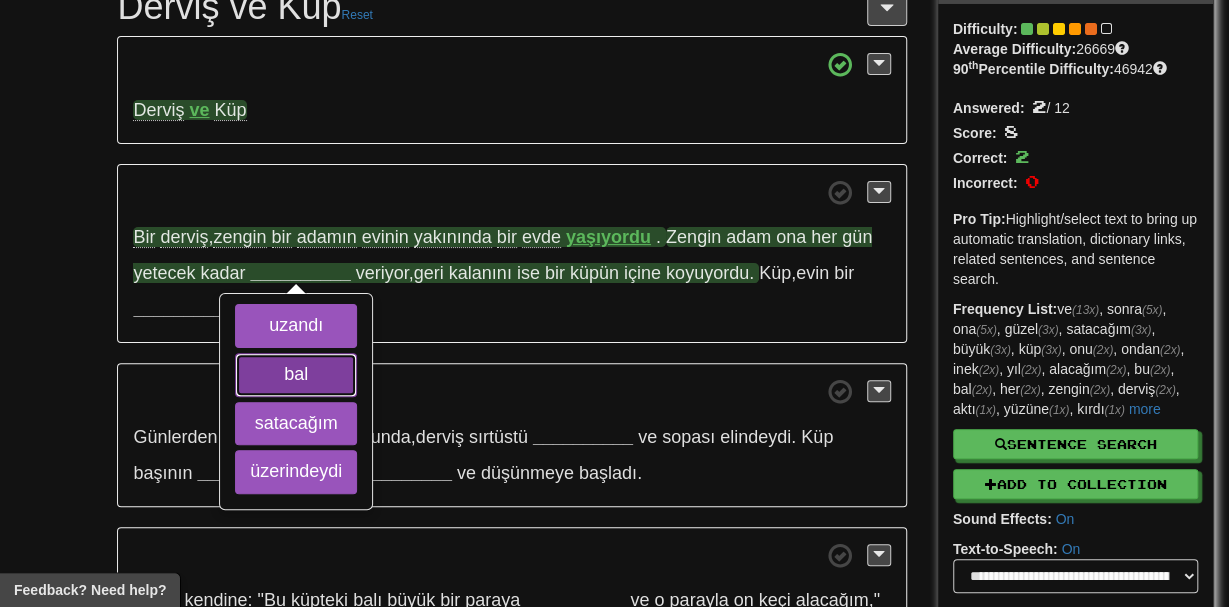 click on "bal" at bounding box center (296, 375) 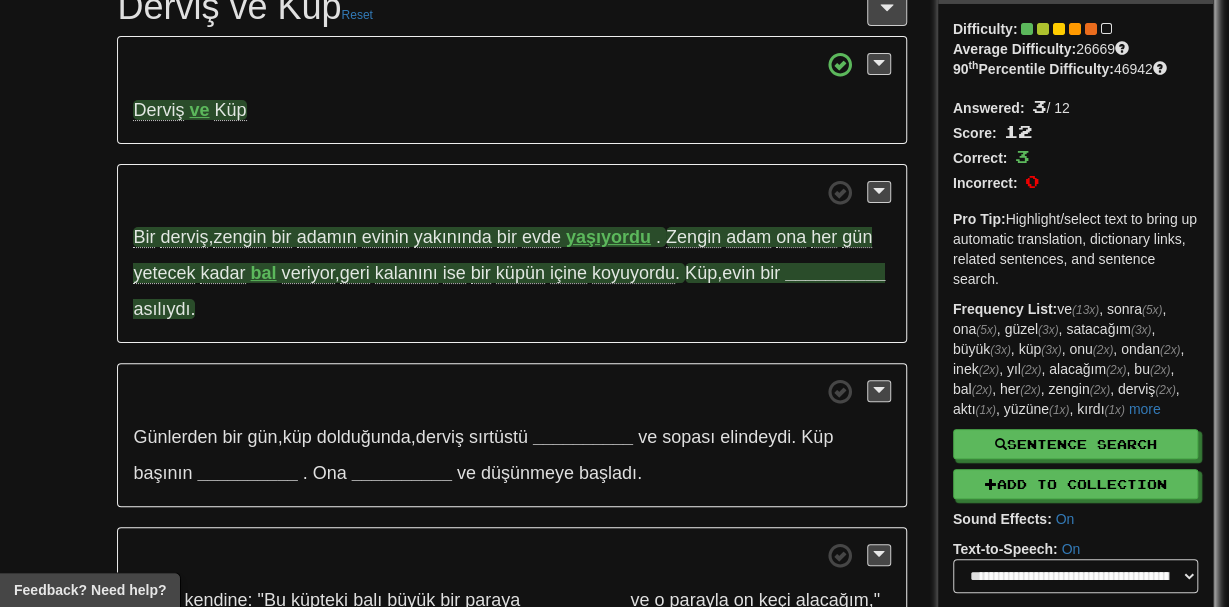 click on "__________" at bounding box center [835, 273] 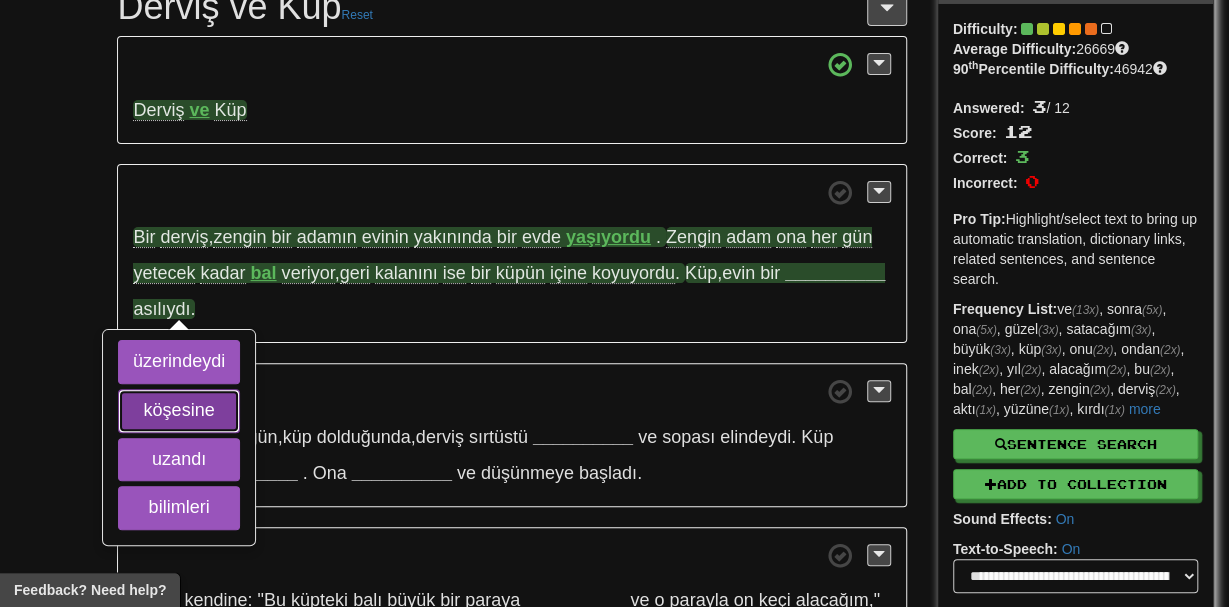 click on "köşesine" at bounding box center (179, 411) 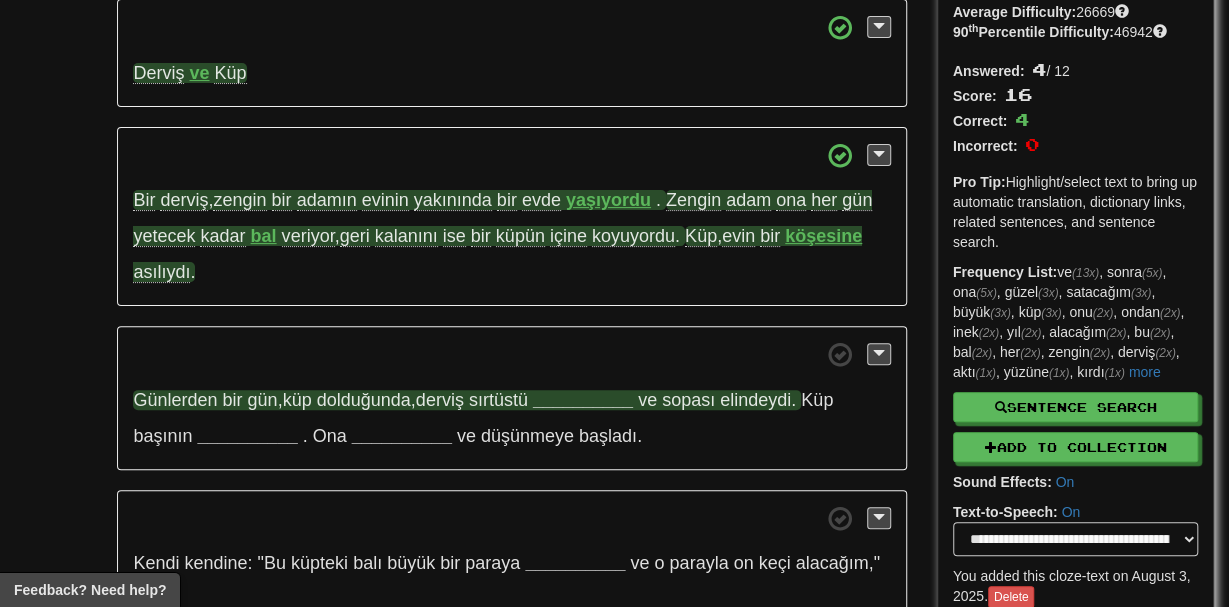 scroll, scrollTop: 219, scrollLeft: 0, axis: vertical 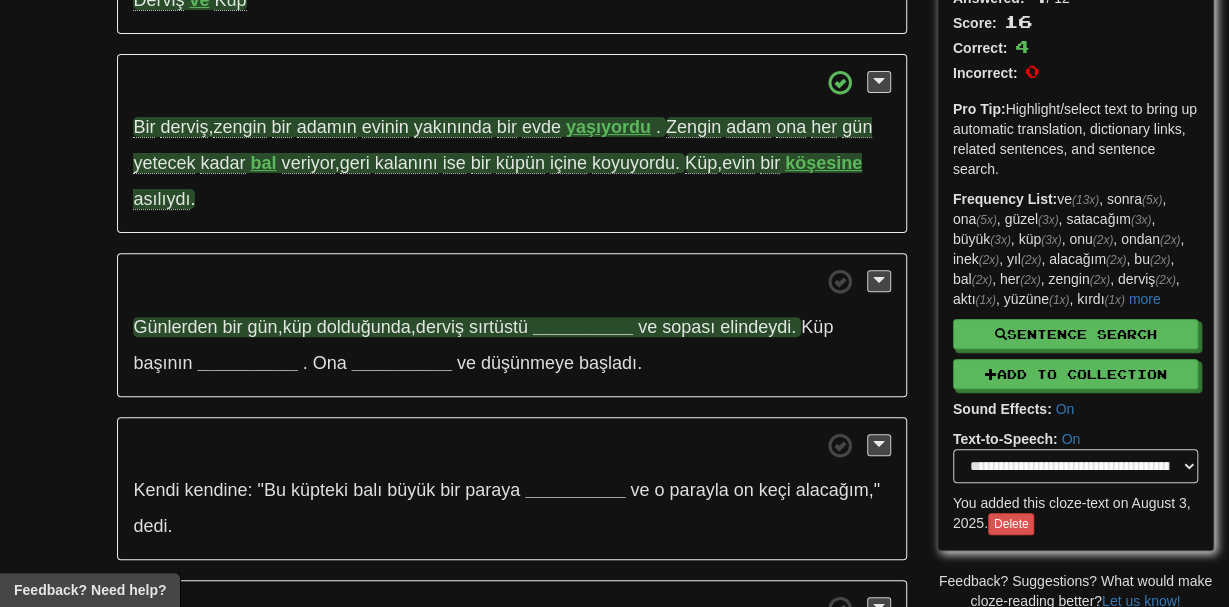 click on "__________" at bounding box center (583, 327) 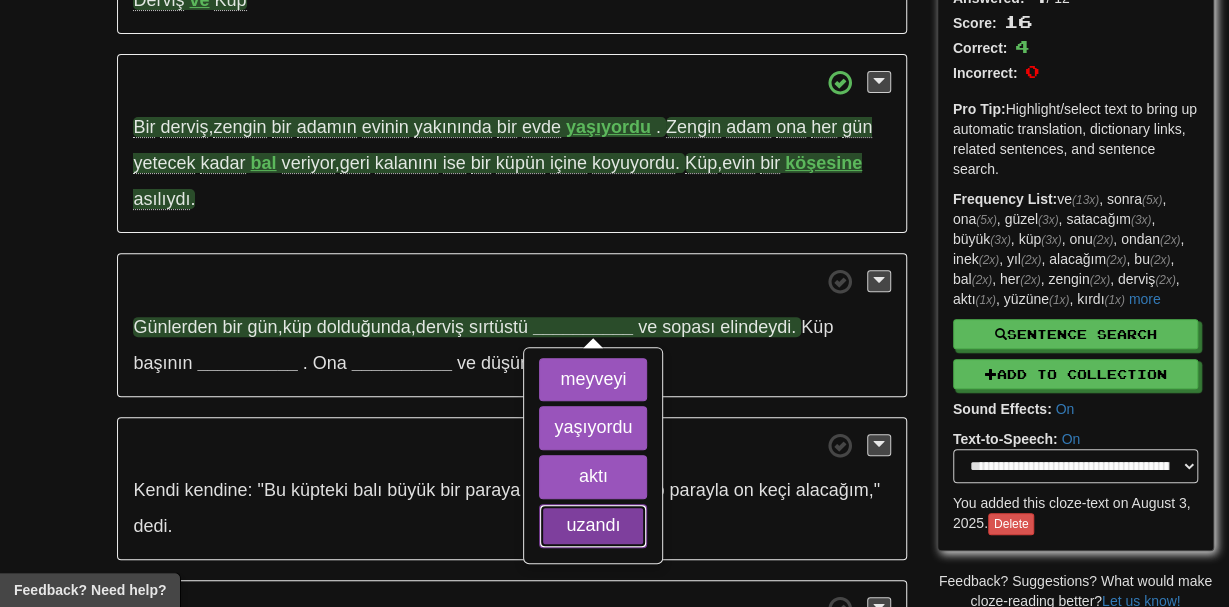 click on "uzandı" at bounding box center [593, 526] 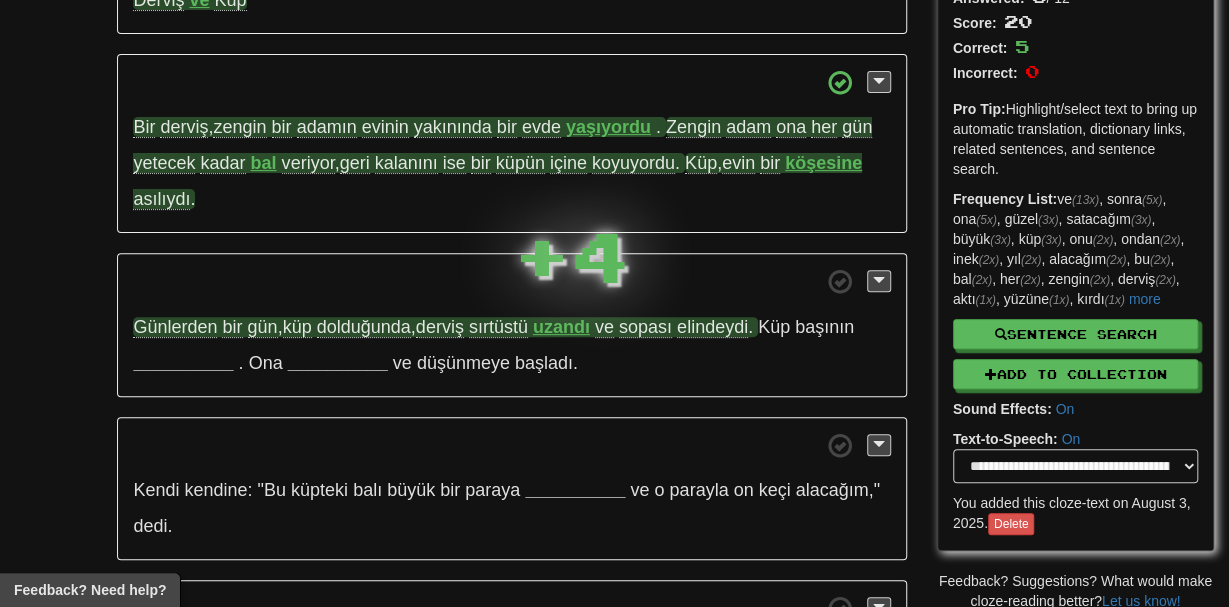 click on "sırtüstü" at bounding box center (498, 327) 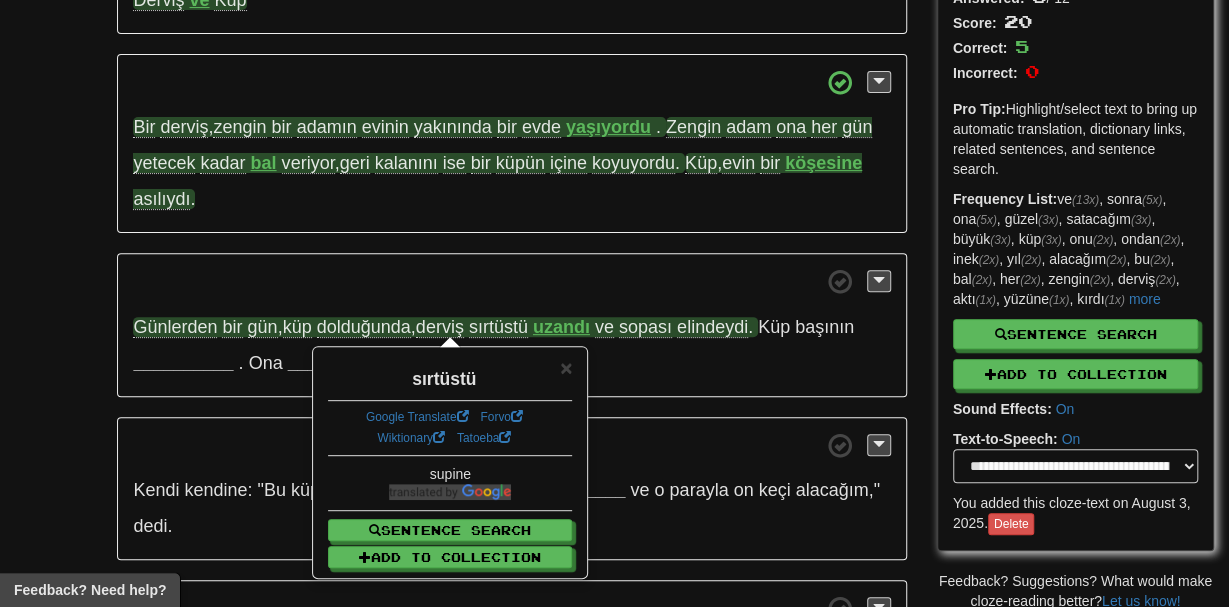 click on "Günlerden   bir   gün ,  küp   dolduğunda ,  derviş   sırtüstü
uzandı
ve   sopası   elindeydi .
Küp   başının
__________
.
Ona
__________
ve   düşünmeye   başladı ." at bounding box center (511, 325) 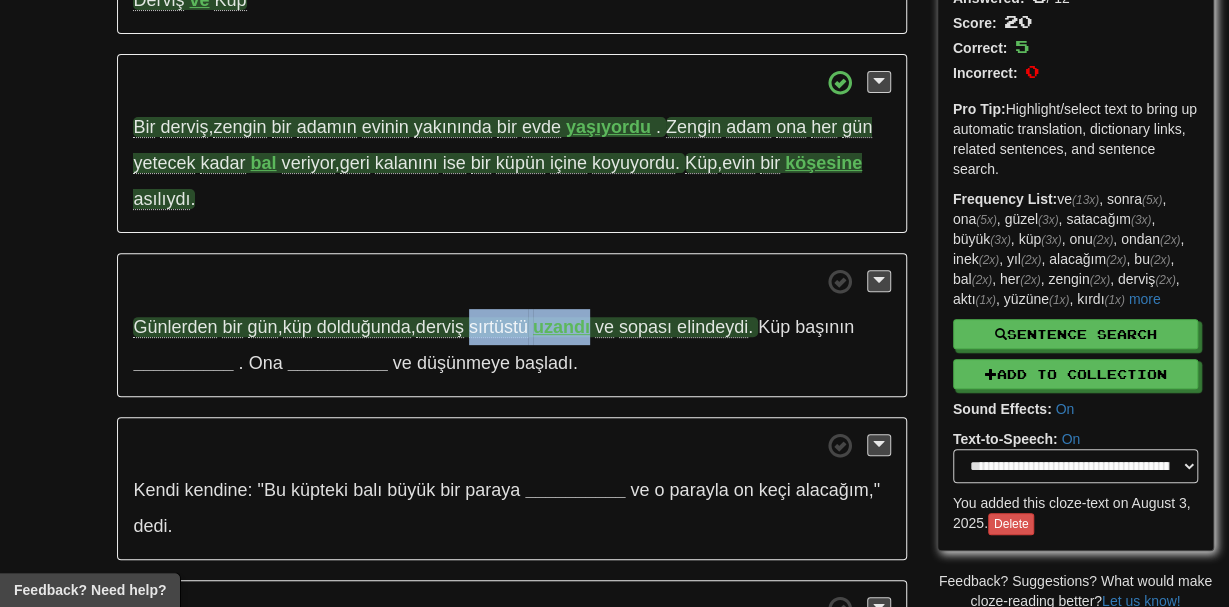 drag, startPoint x: 479, startPoint y: 323, endPoint x: 601, endPoint y: 328, distance: 122.10242 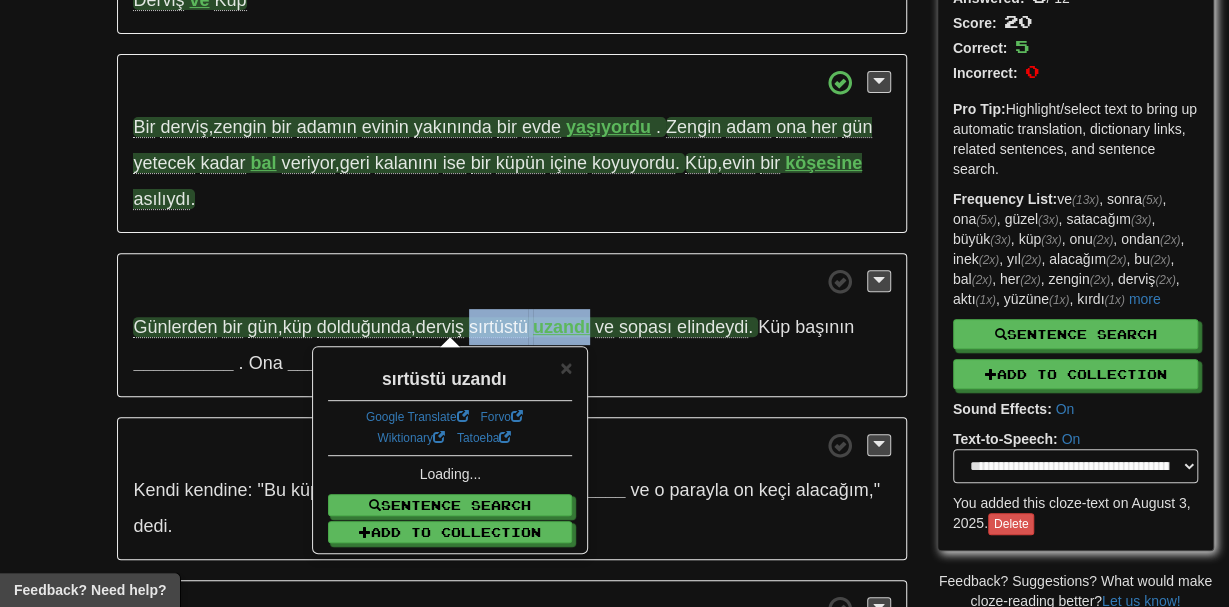 scroll, scrollTop: 219, scrollLeft: 0, axis: vertical 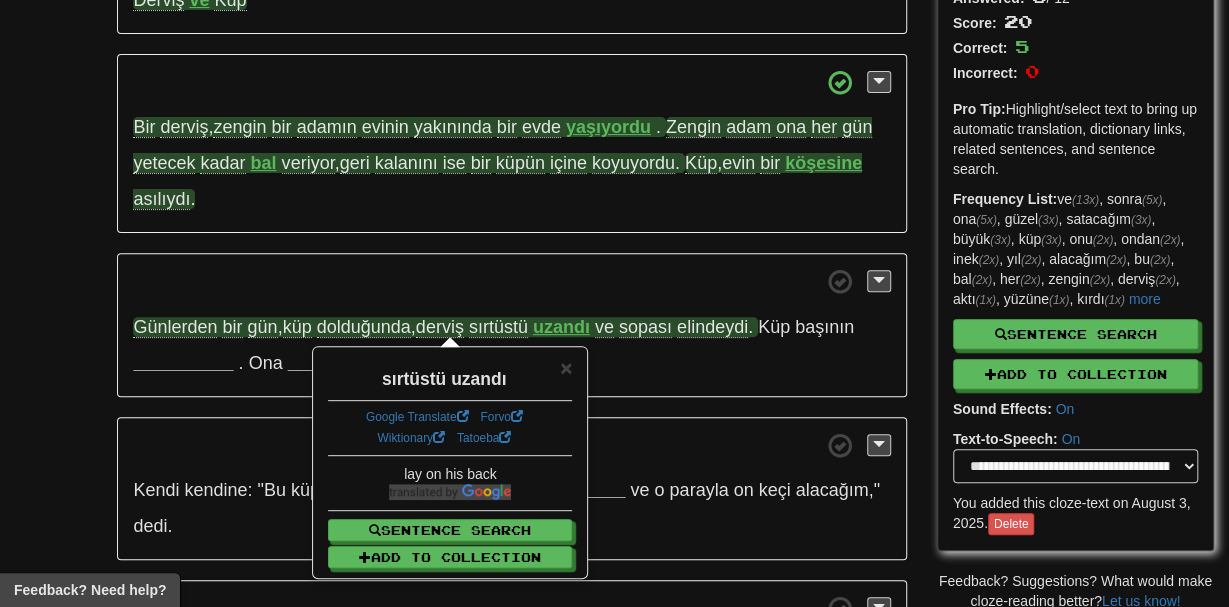 click on "Günlerden   bir   gün ,  küp   dolduğunda ,  derviş   sırtüstü
uzandı
ve   sopası   elindeydi .
Küp   başının
__________
.
Ona
__________
ve   düşünmeye   başladı ." at bounding box center (511, 325) 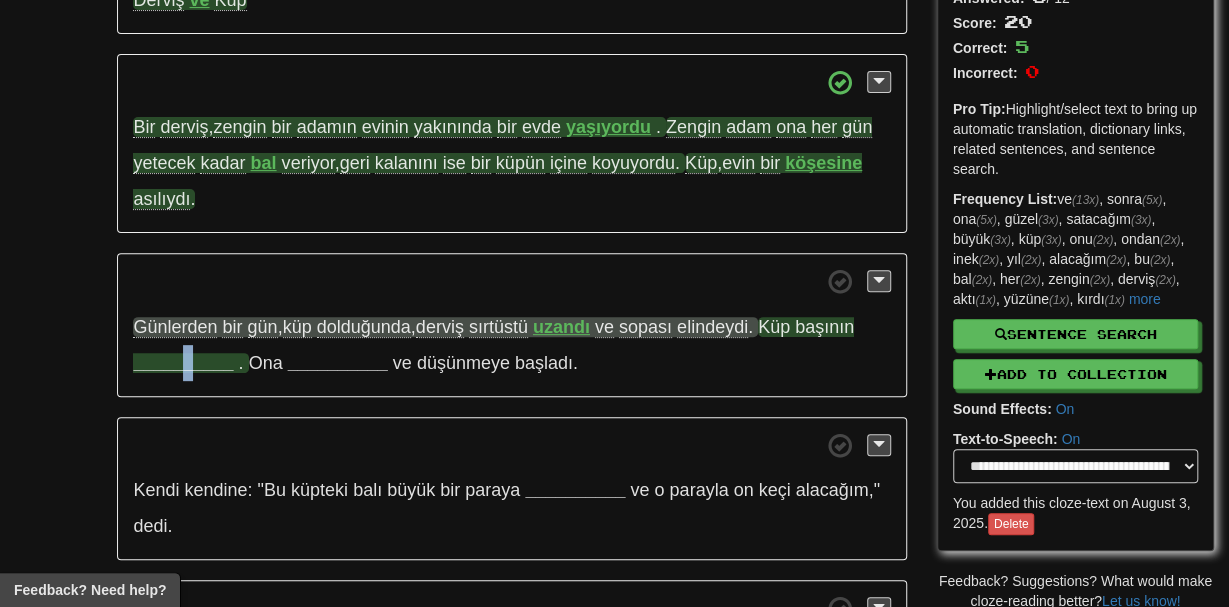 click on "Günlerden   bir   gün ,  küp   dolduğunda ,  derviş   sırtüstü
uzandı
ve   sopası   elindeydi .
Küp   başının
__________
.
Ona
__________
ve   düşünmeye   başladı ." at bounding box center [511, 325] 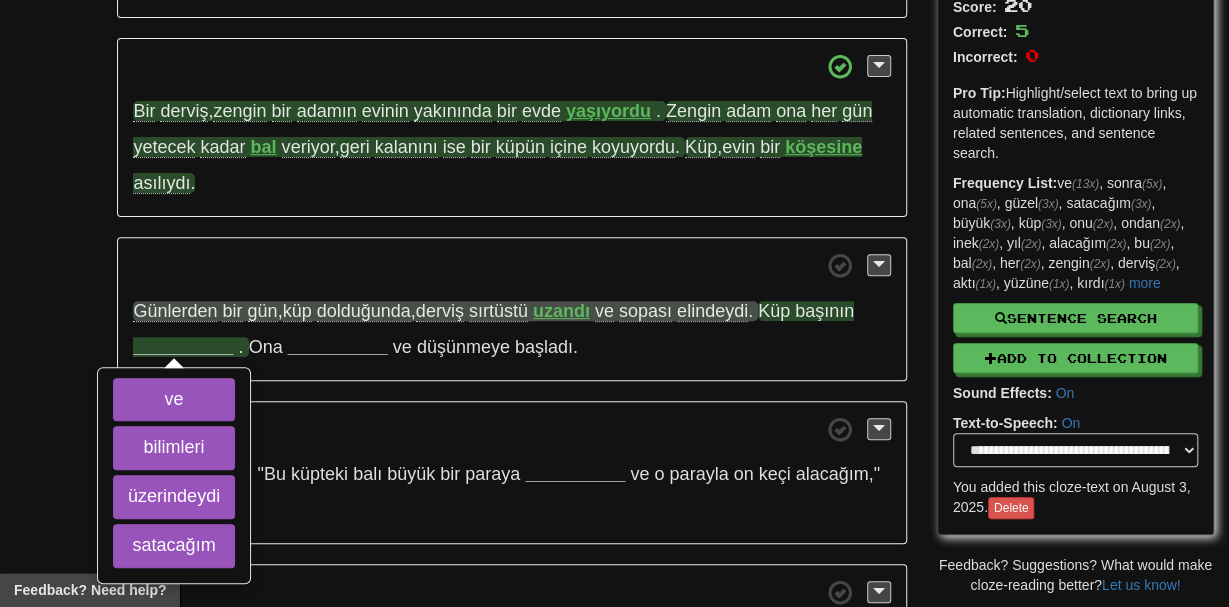 scroll, scrollTop: 248, scrollLeft: 0, axis: vertical 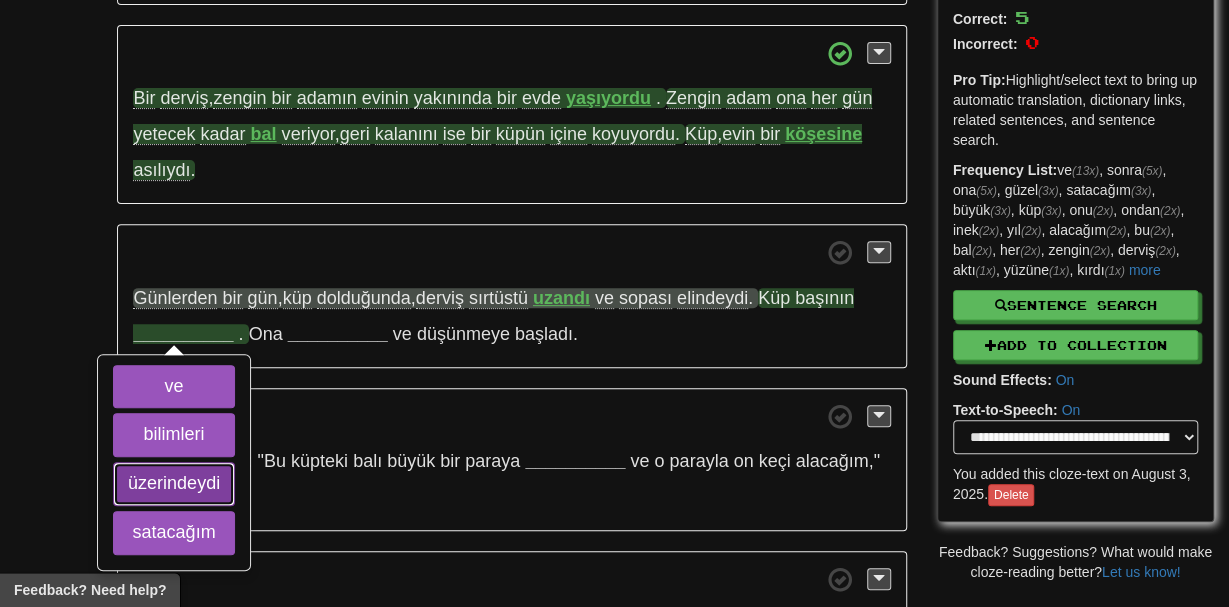 click on "üzerindeydi" at bounding box center [174, 484] 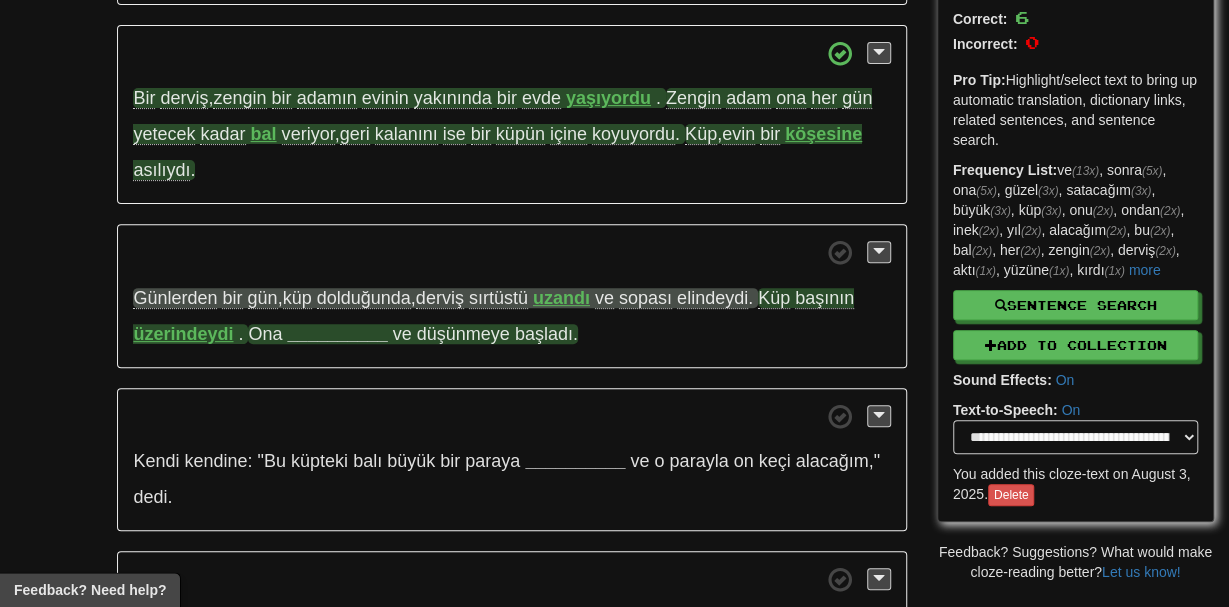 click on "__________" at bounding box center (338, 334) 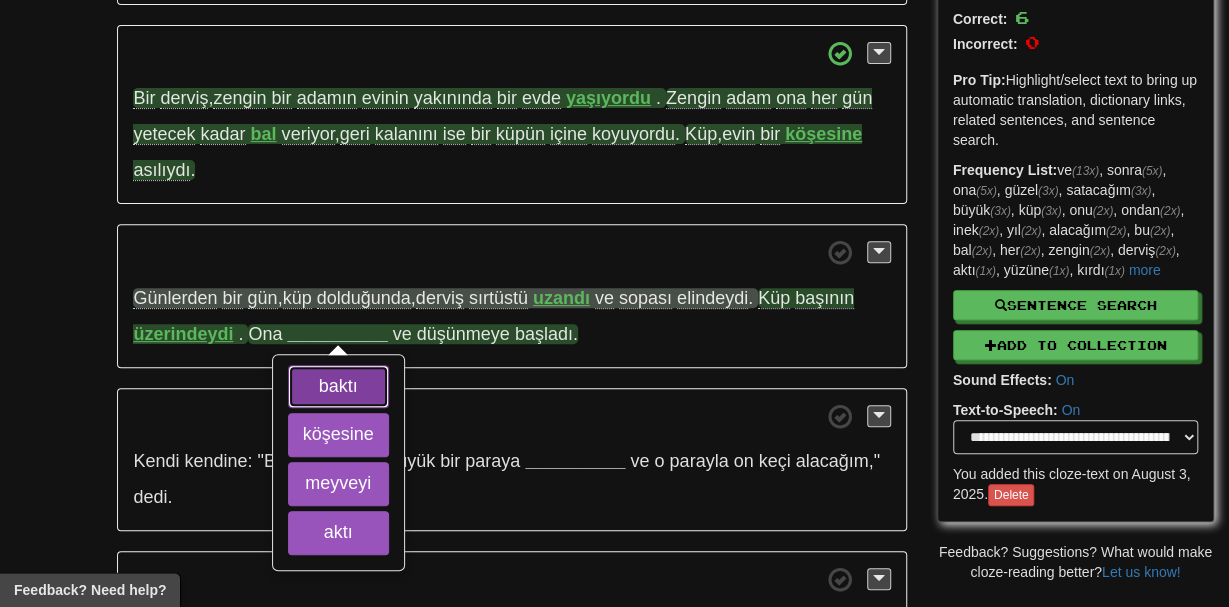 click on "baktı" at bounding box center (338, 387) 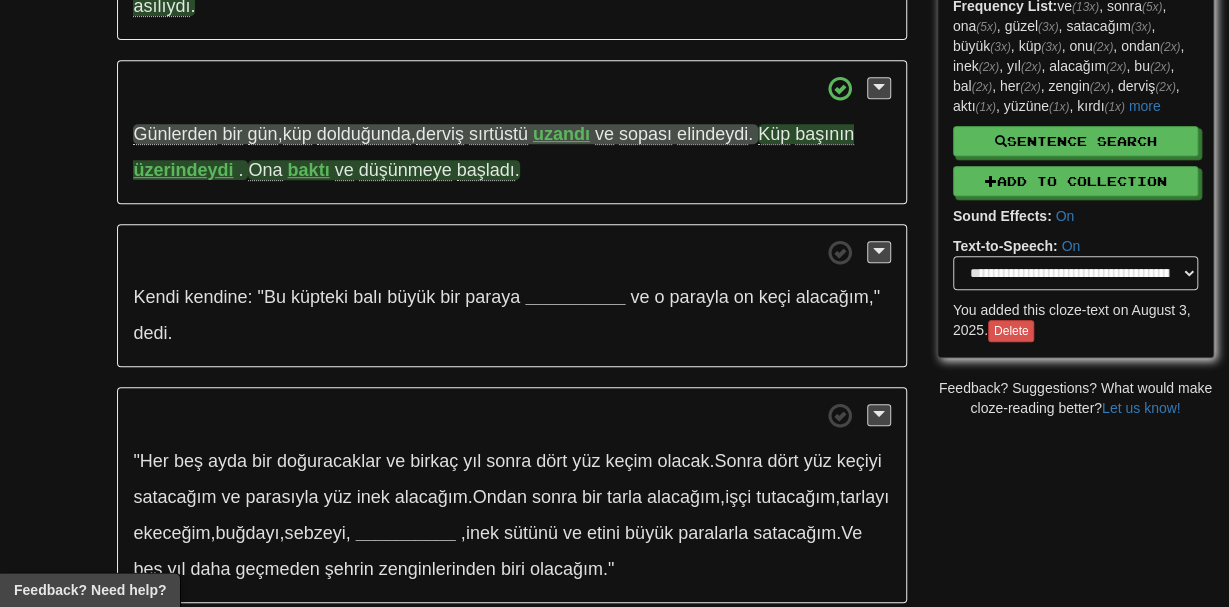 scroll, scrollTop: 445, scrollLeft: 0, axis: vertical 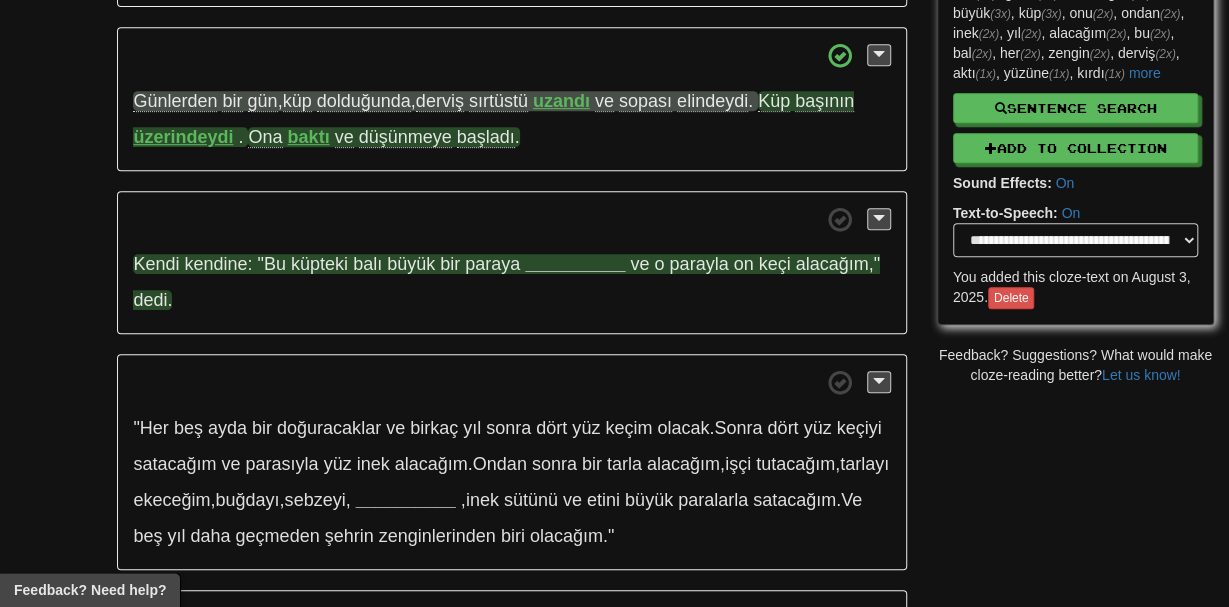 click on "__________" at bounding box center (575, 264) 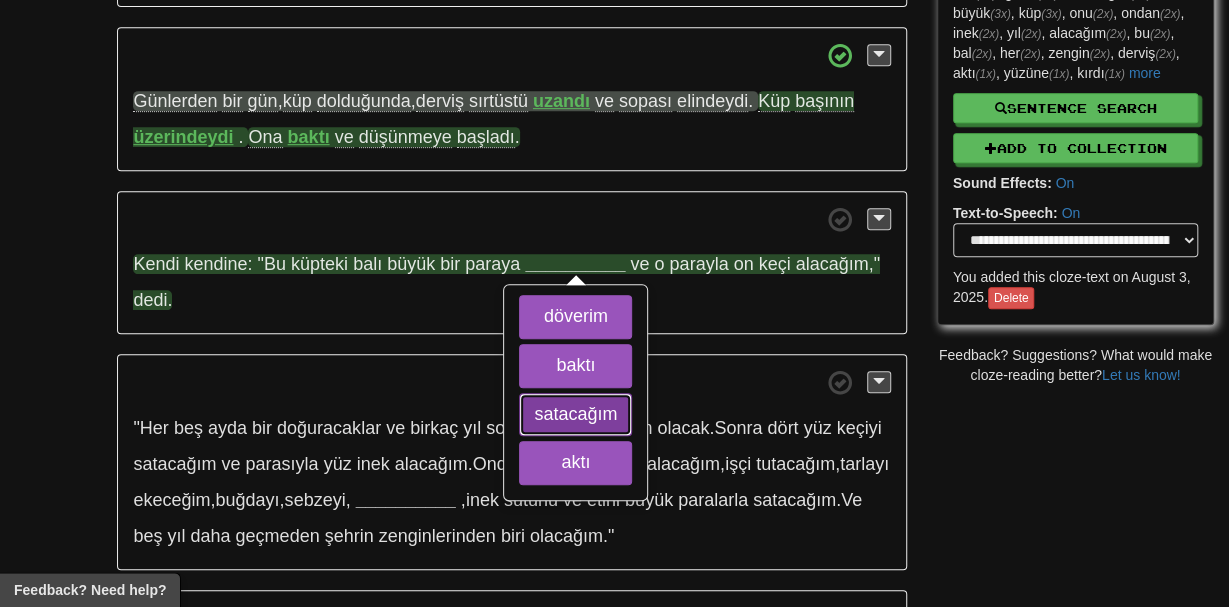 click on "satacağım" at bounding box center [575, 415] 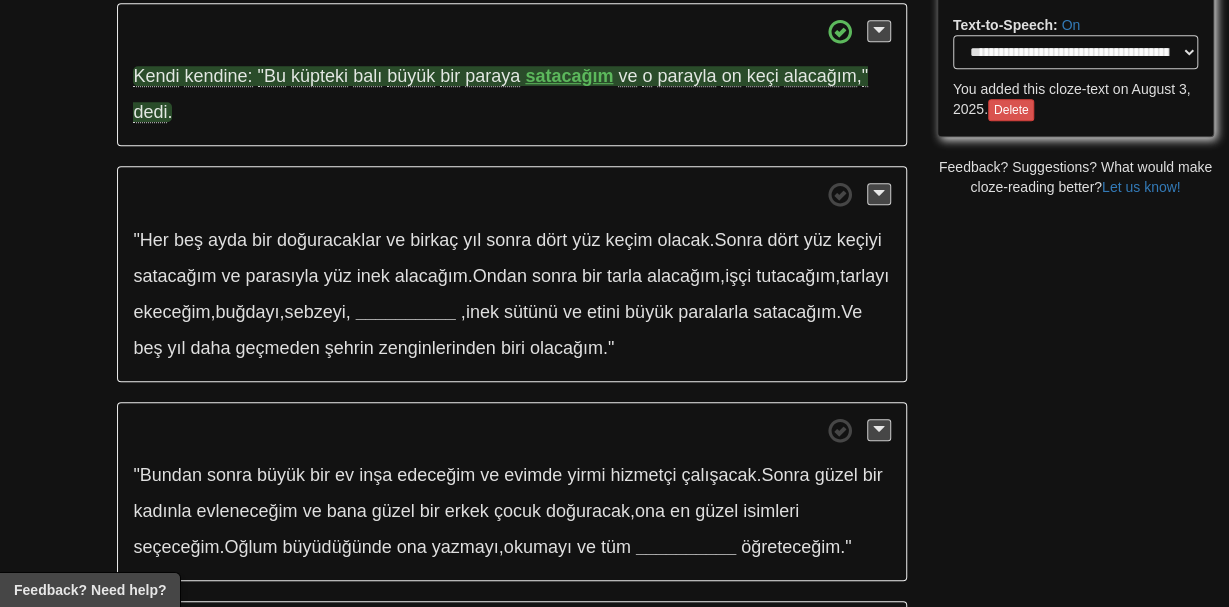 scroll, scrollTop: 633, scrollLeft: 0, axis: vertical 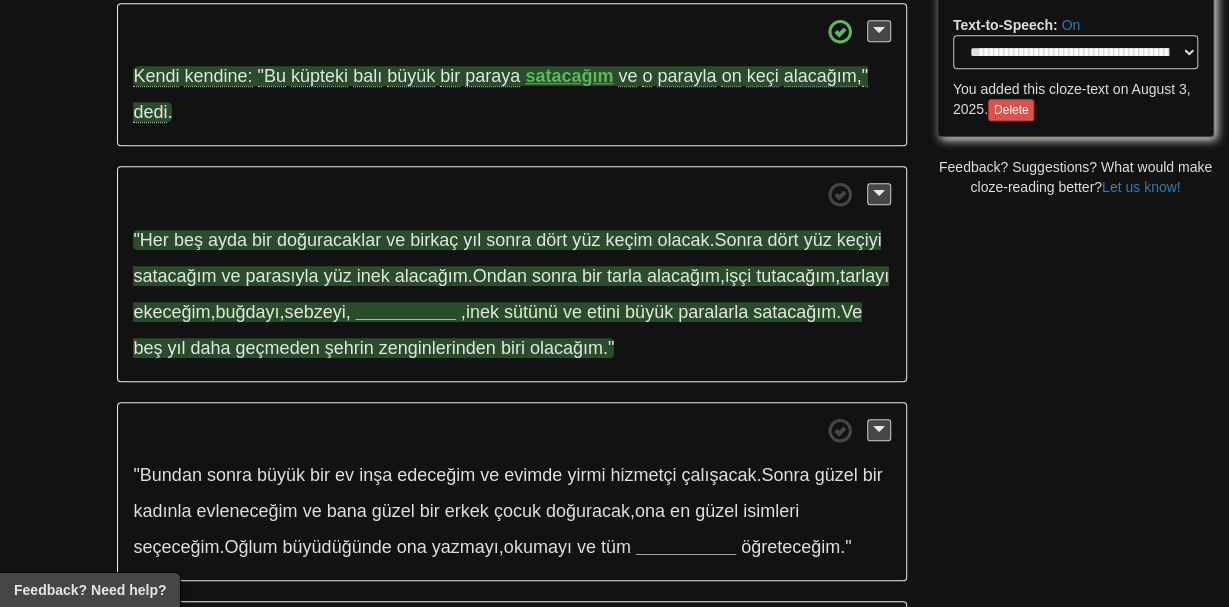 click on "__________" at bounding box center [406, 312] 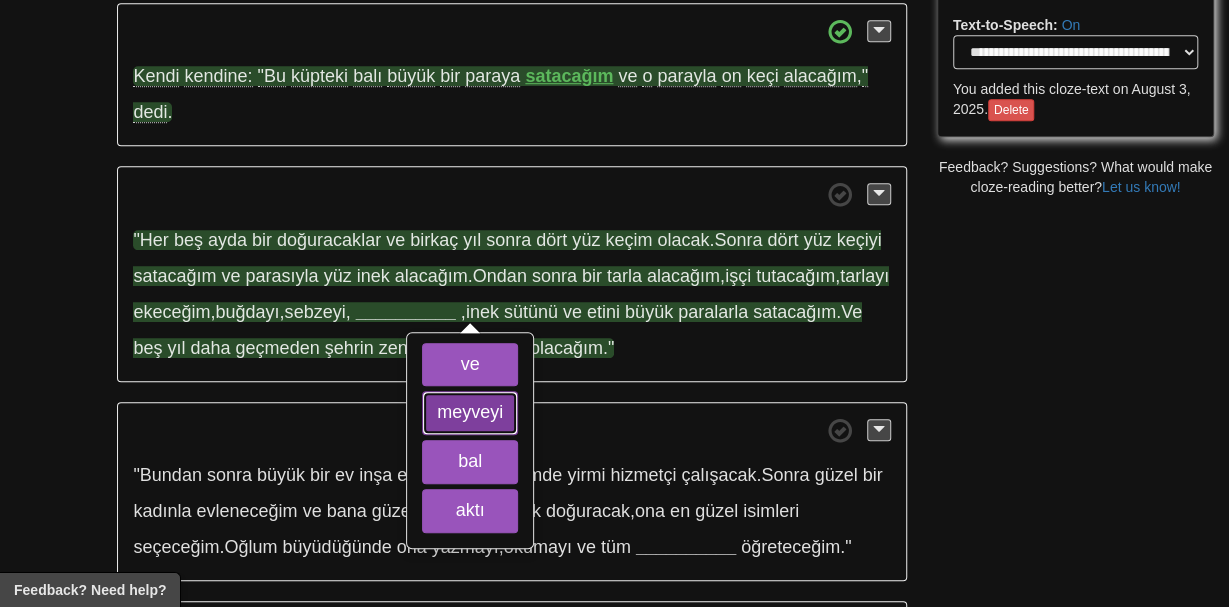 click on "meyveyi" at bounding box center (470, 413) 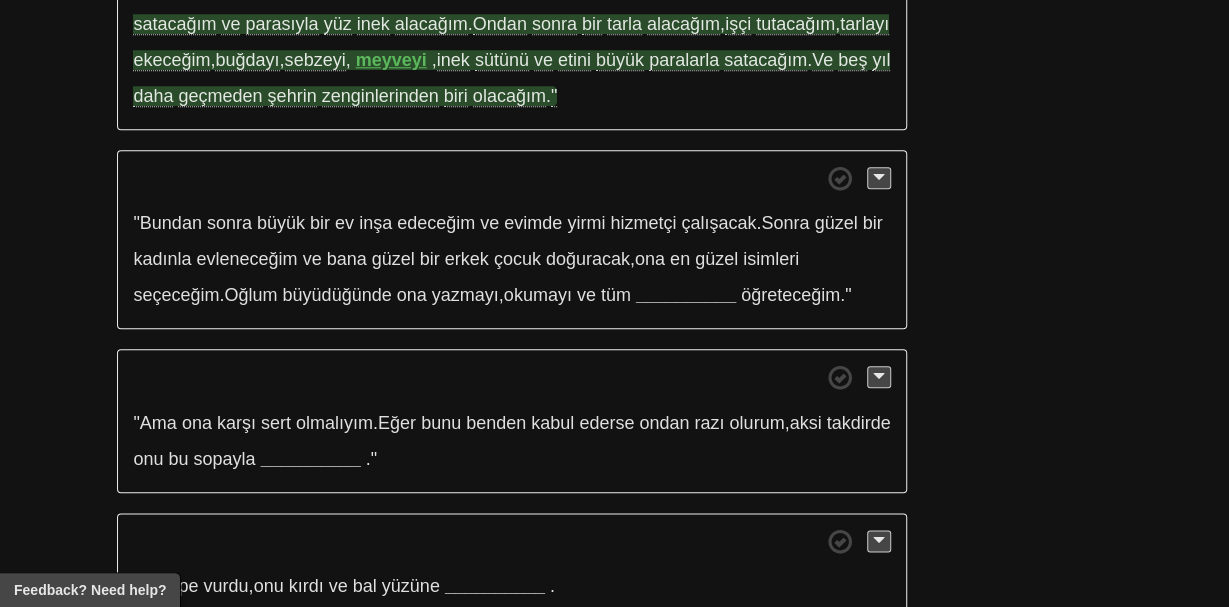 scroll, scrollTop: 899, scrollLeft: 0, axis: vertical 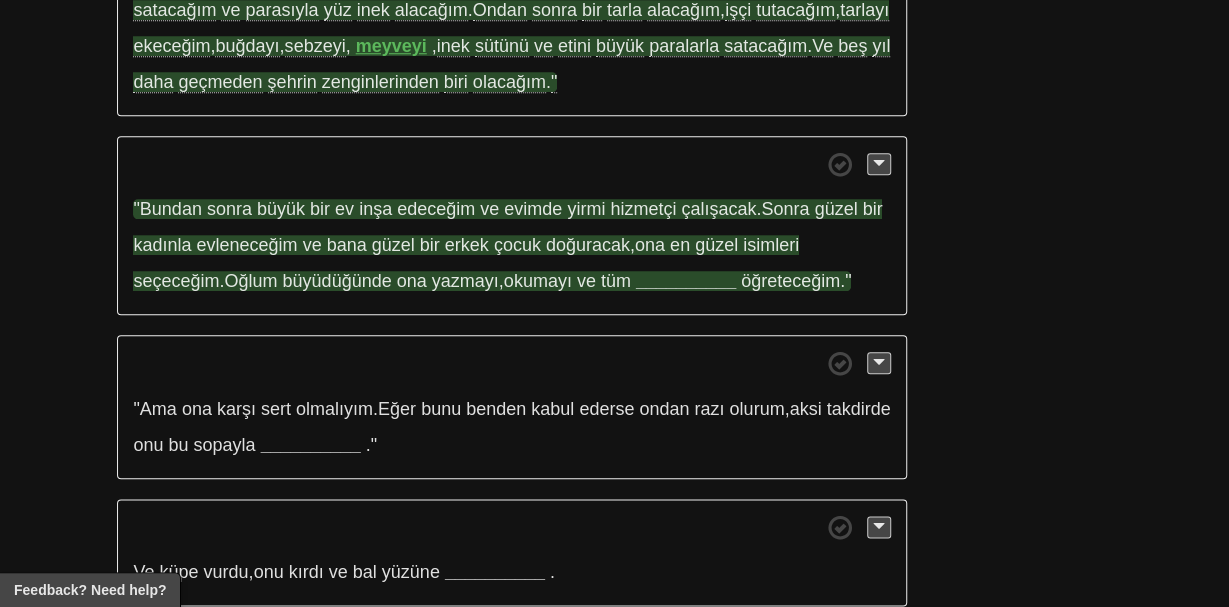 click on "__________" at bounding box center [686, 281] 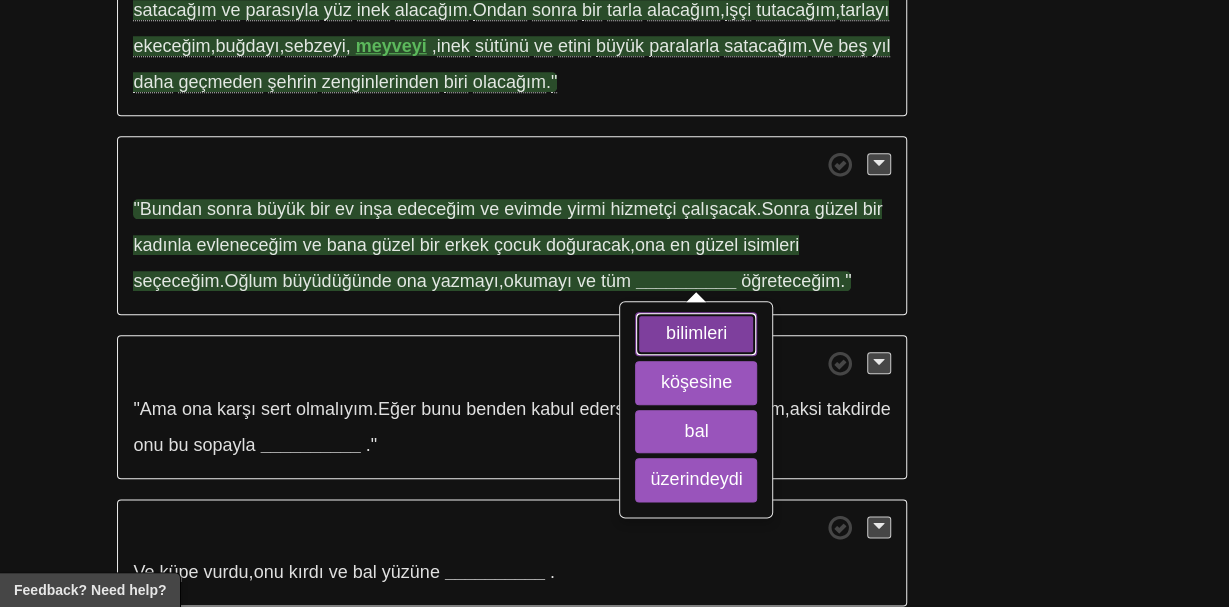 click on "bilimleri" at bounding box center [696, 334] 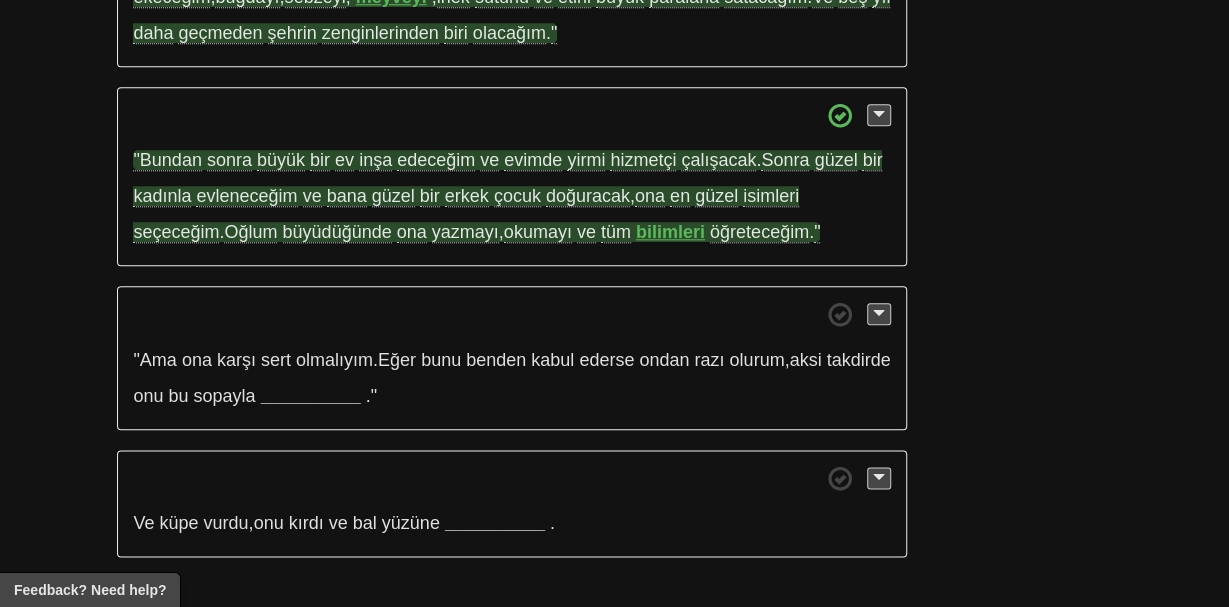 scroll, scrollTop: 955, scrollLeft: 0, axis: vertical 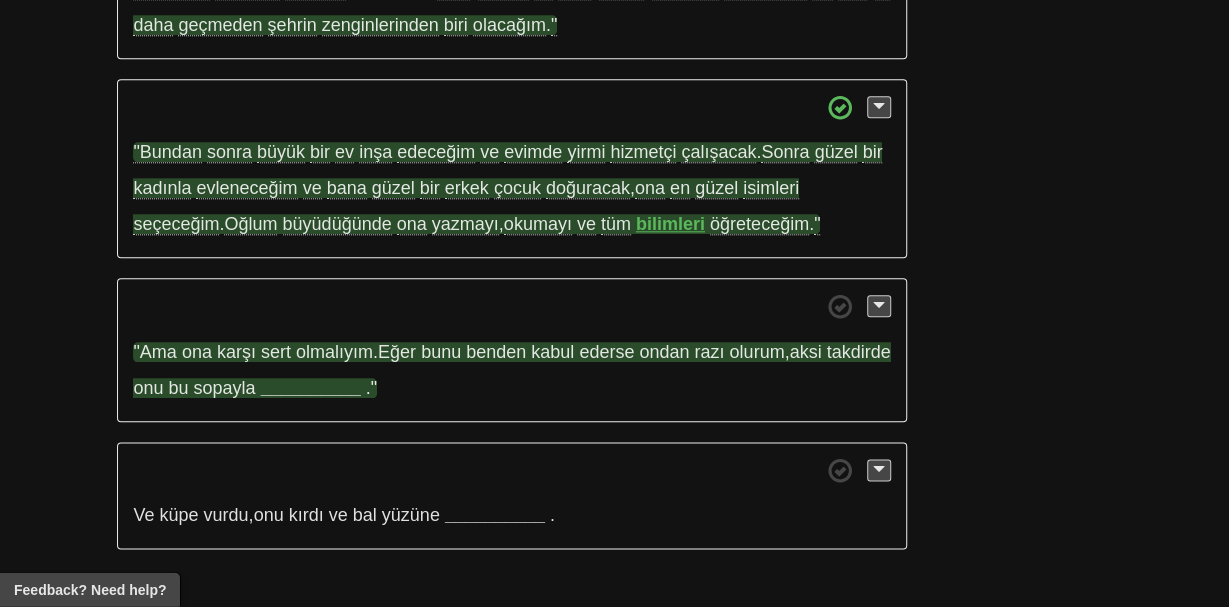 click on "__________" at bounding box center (311, 389) 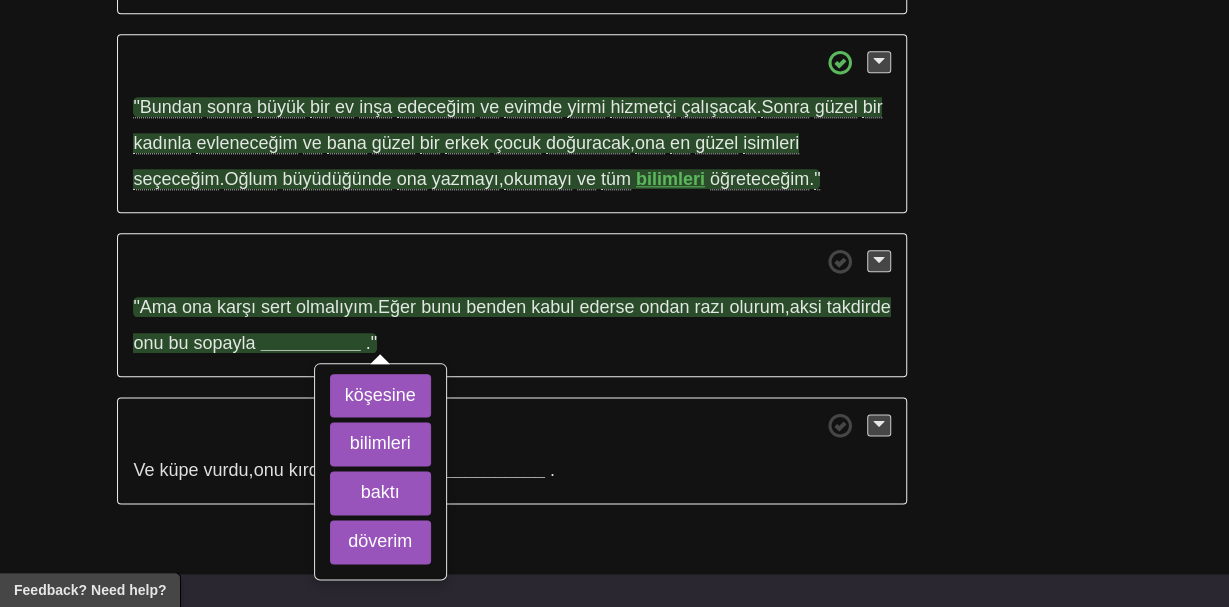 scroll, scrollTop: 1077, scrollLeft: 0, axis: vertical 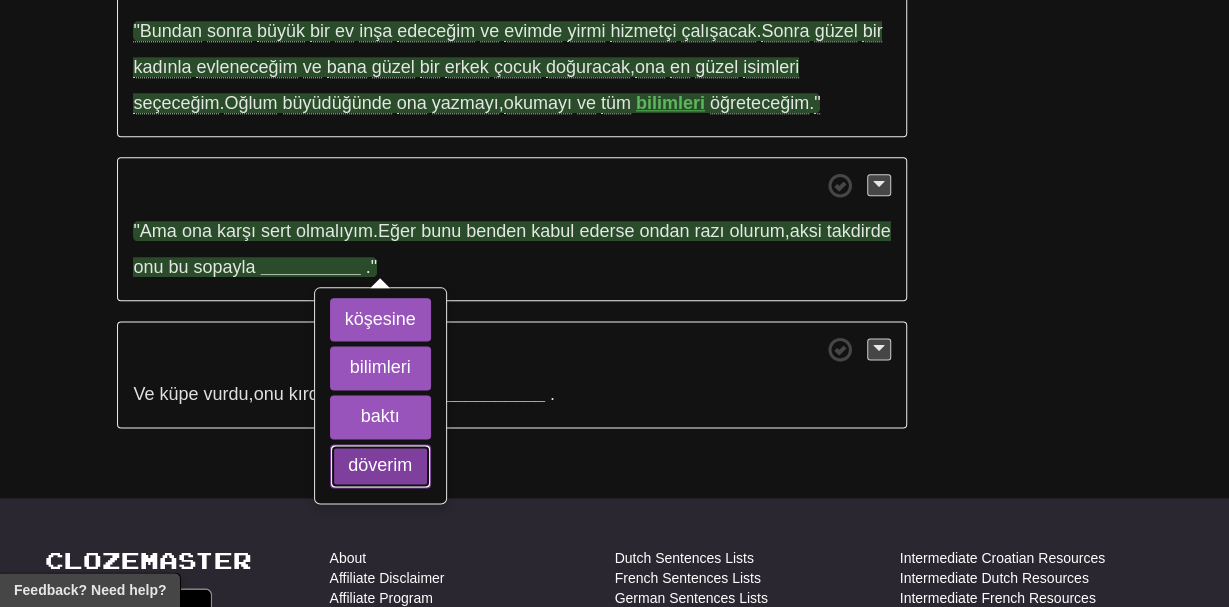 click on "döverim" at bounding box center (380, 466) 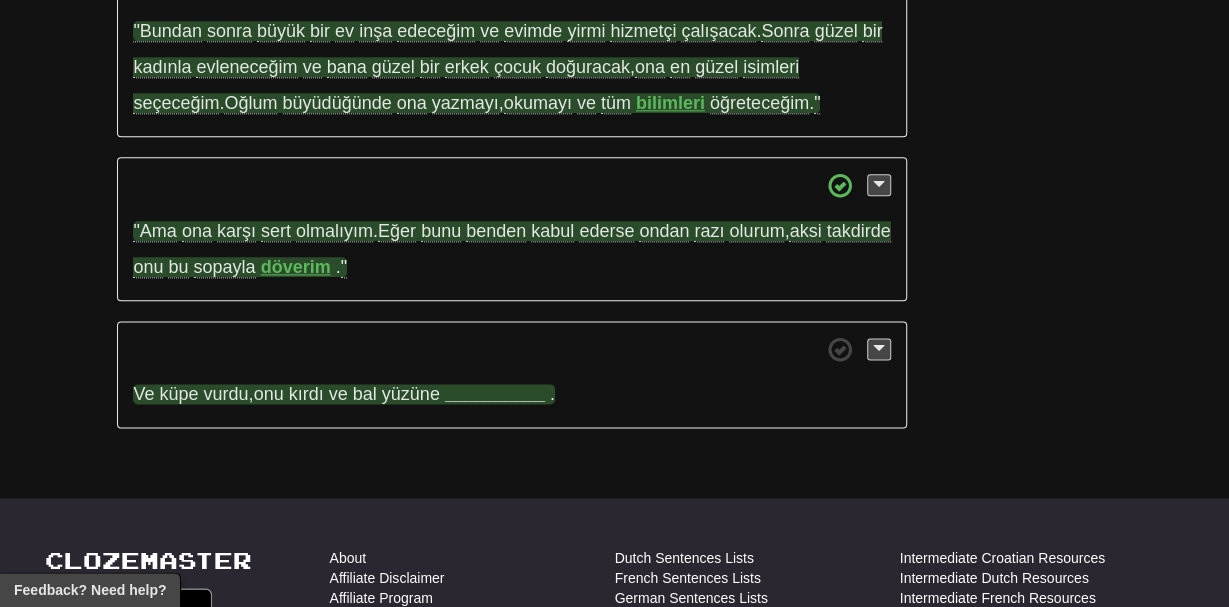 click on "__________" at bounding box center [495, 394] 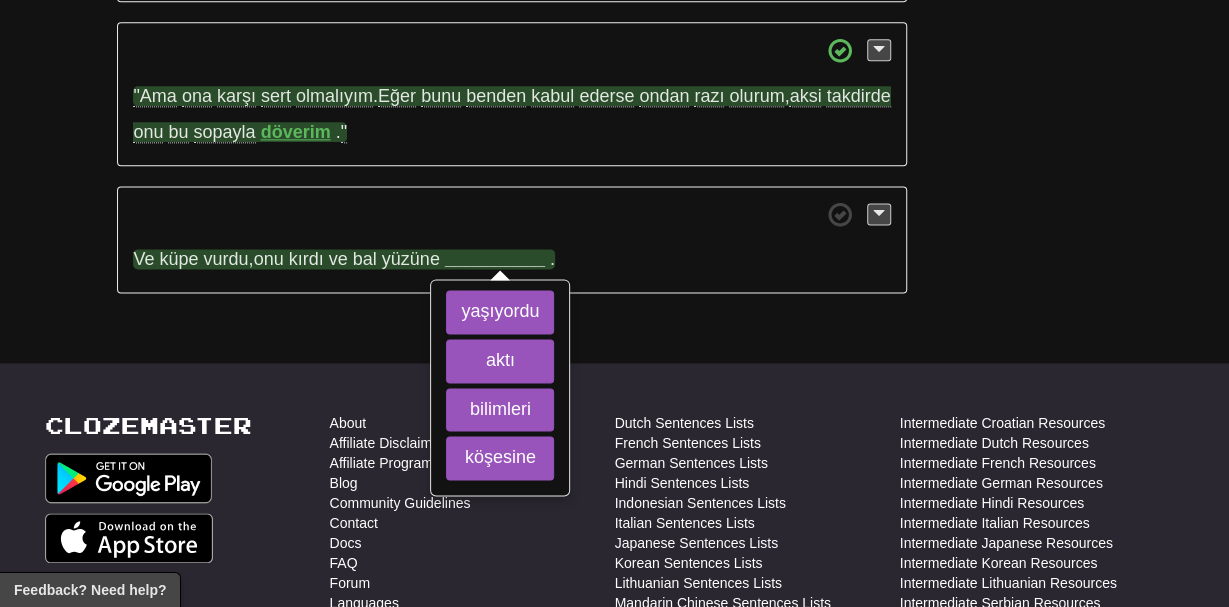 scroll, scrollTop: 1213, scrollLeft: 0, axis: vertical 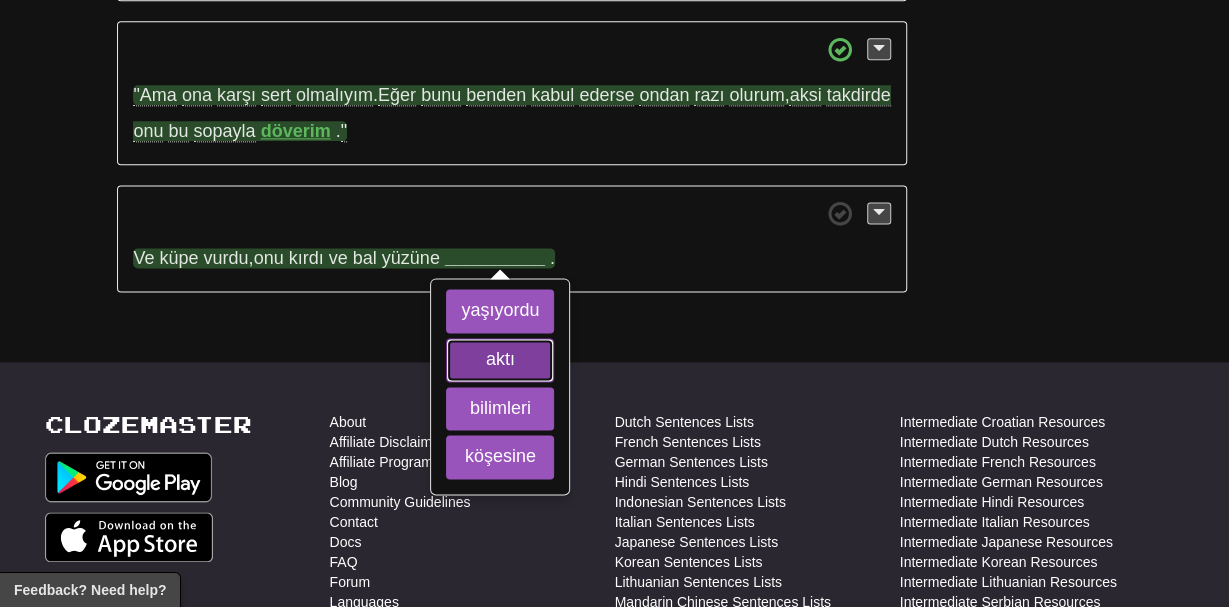 click on "aktı" at bounding box center (500, 360) 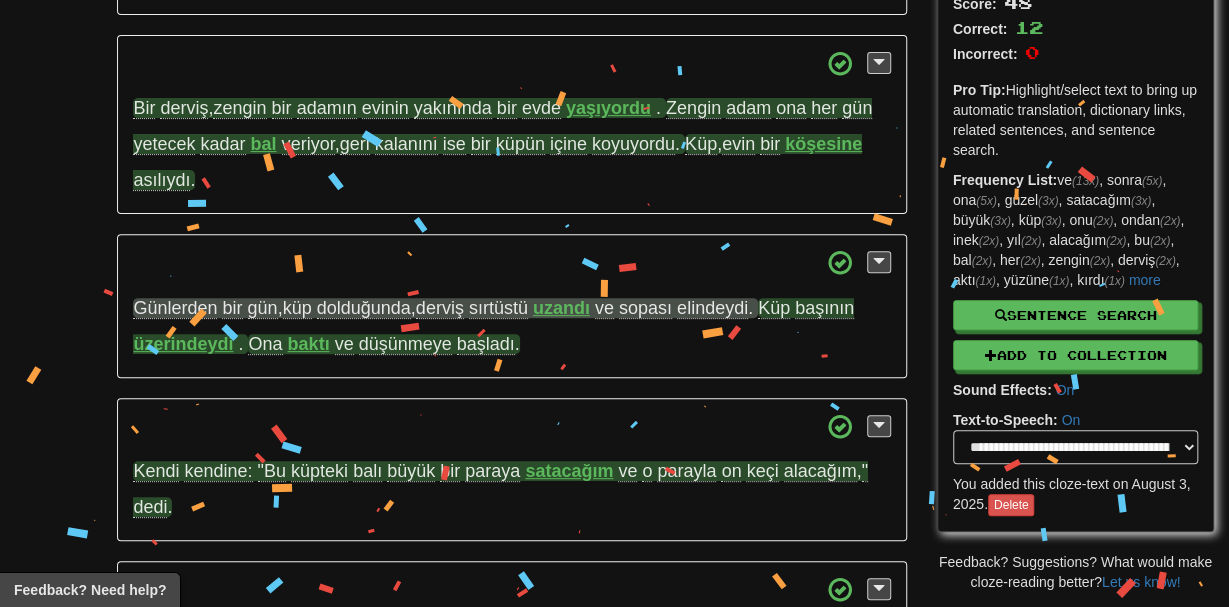 scroll, scrollTop: 0, scrollLeft: 0, axis: both 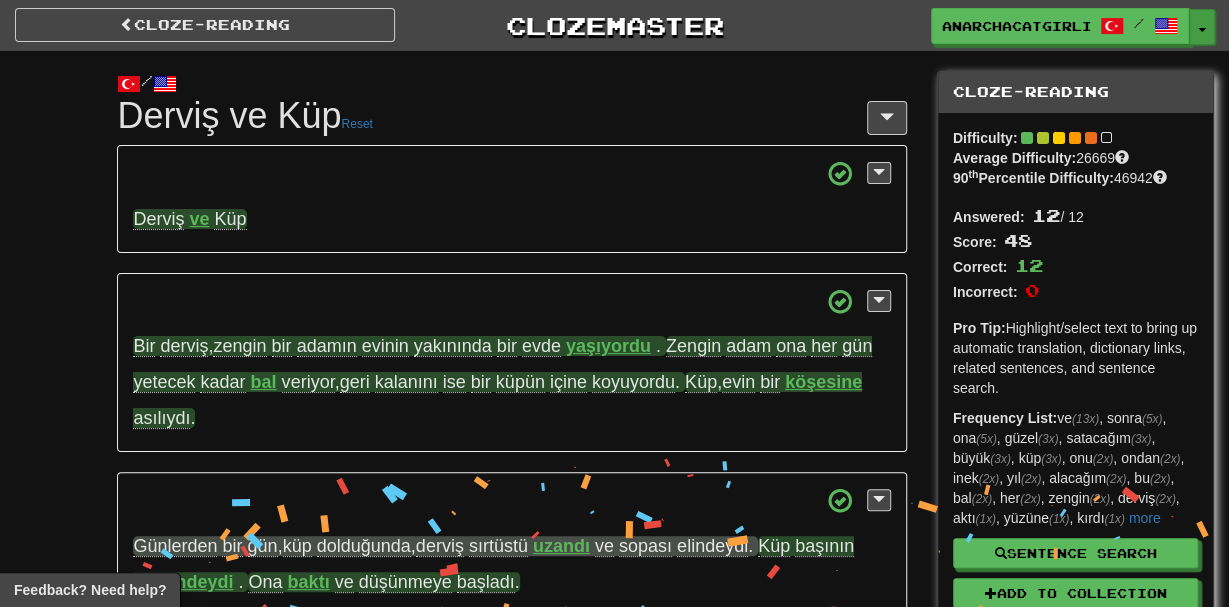 click on "Toggle Dropdown" at bounding box center (1202, 27) 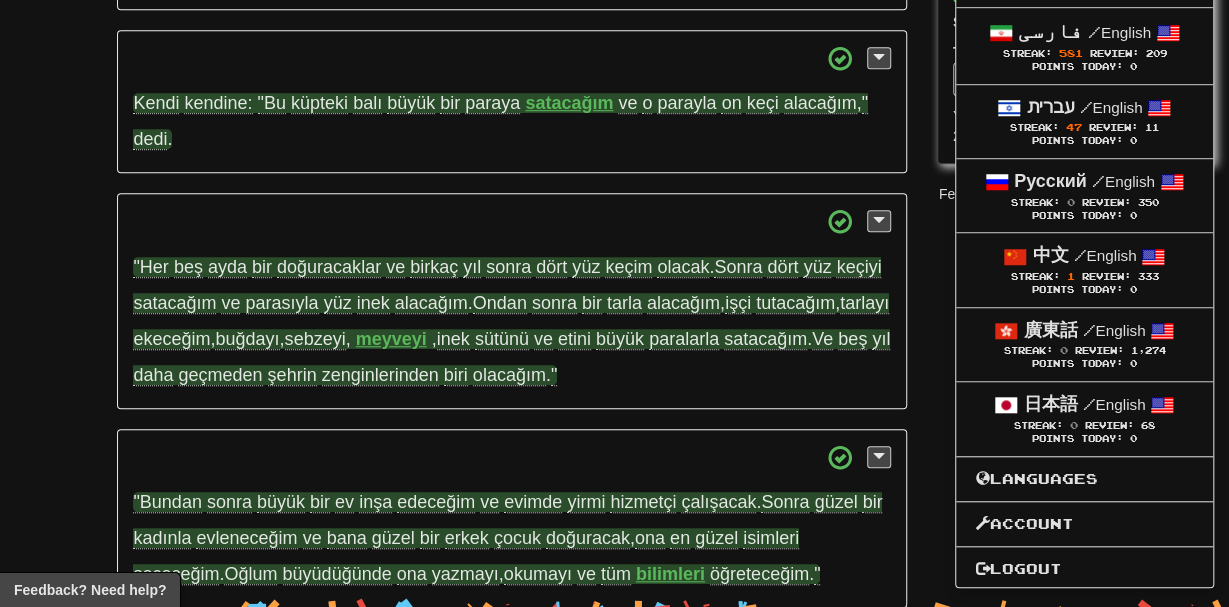 scroll, scrollTop: 600, scrollLeft: 0, axis: vertical 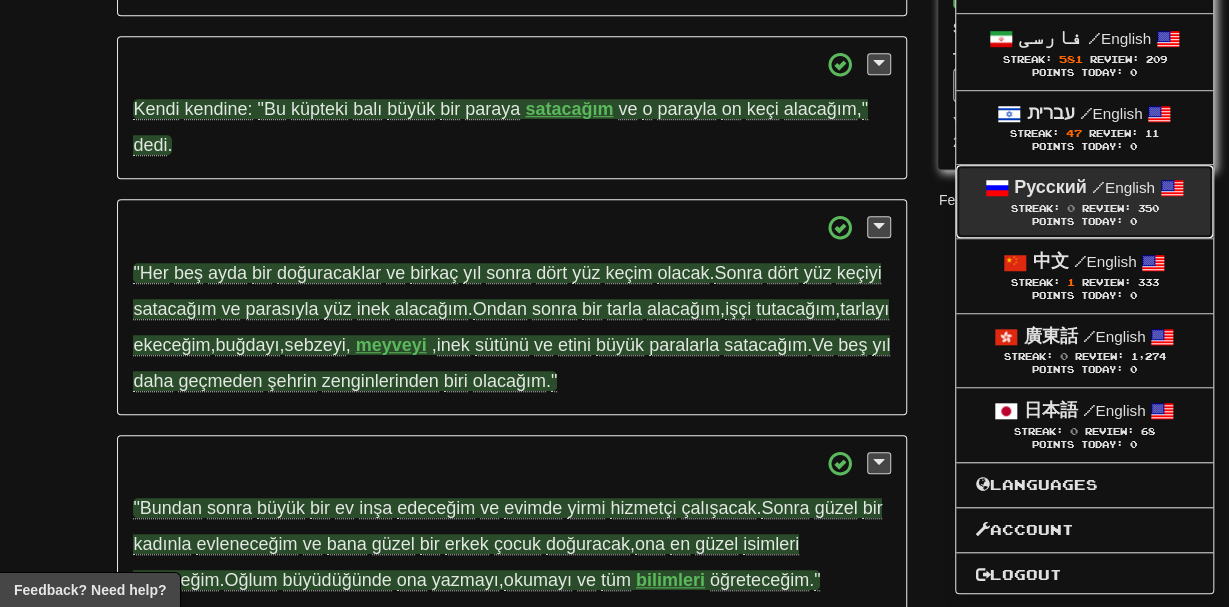 click on "Русский
/
English" at bounding box center [1084, 188] 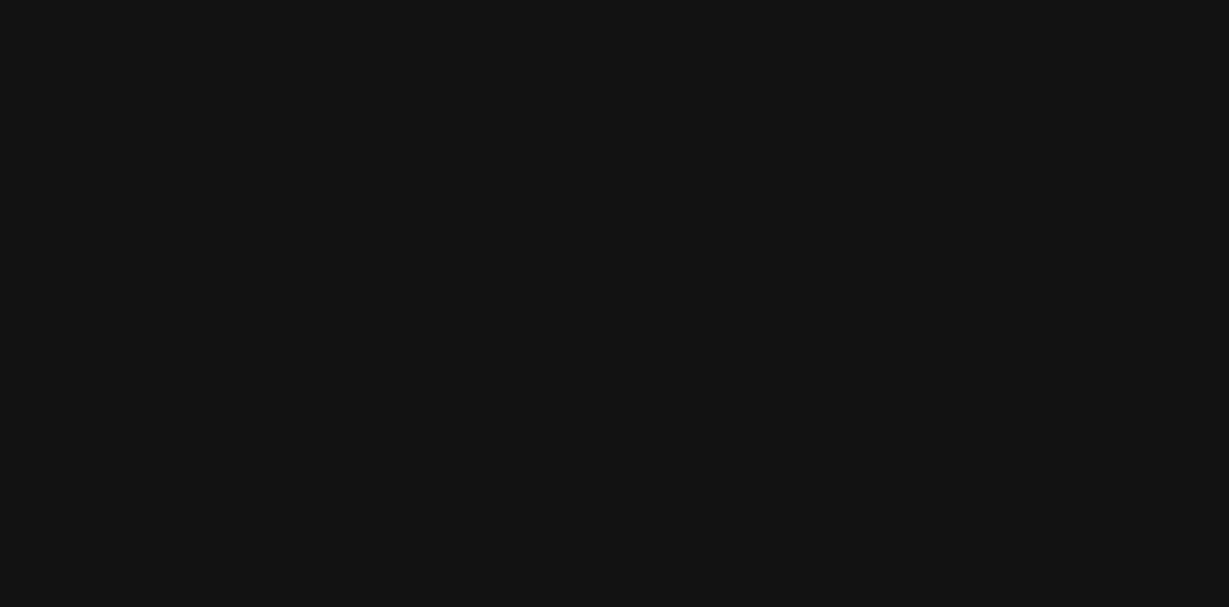 scroll, scrollTop: 0, scrollLeft: 0, axis: both 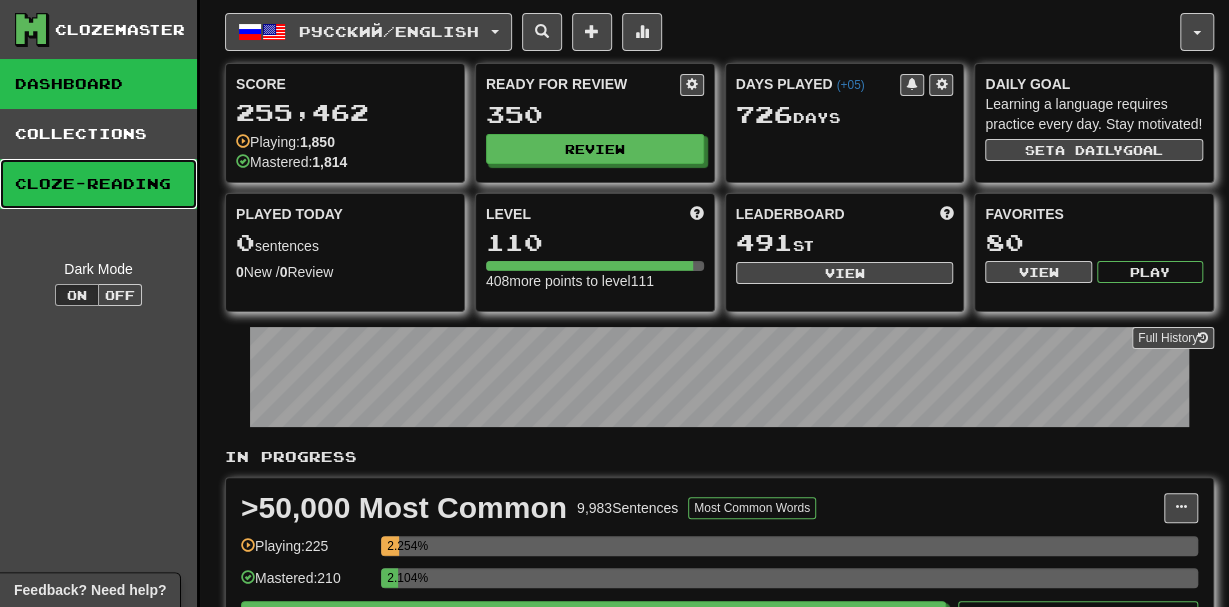 click on "Cloze-Reading" at bounding box center (98, 184) 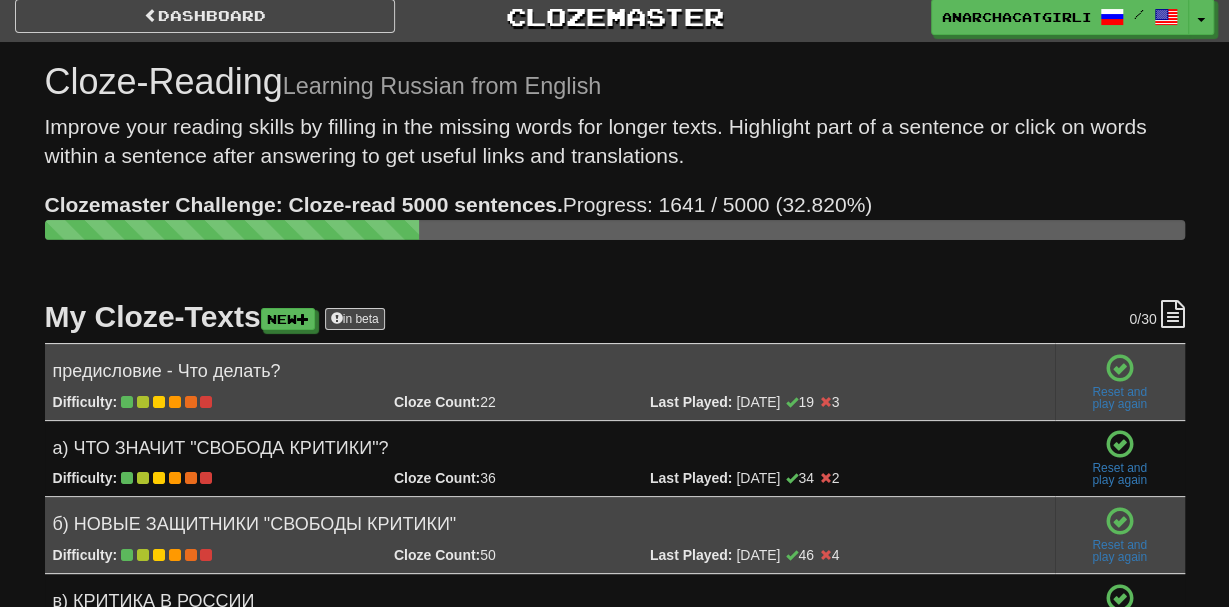 scroll, scrollTop: 8, scrollLeft: 0, axis: vertical 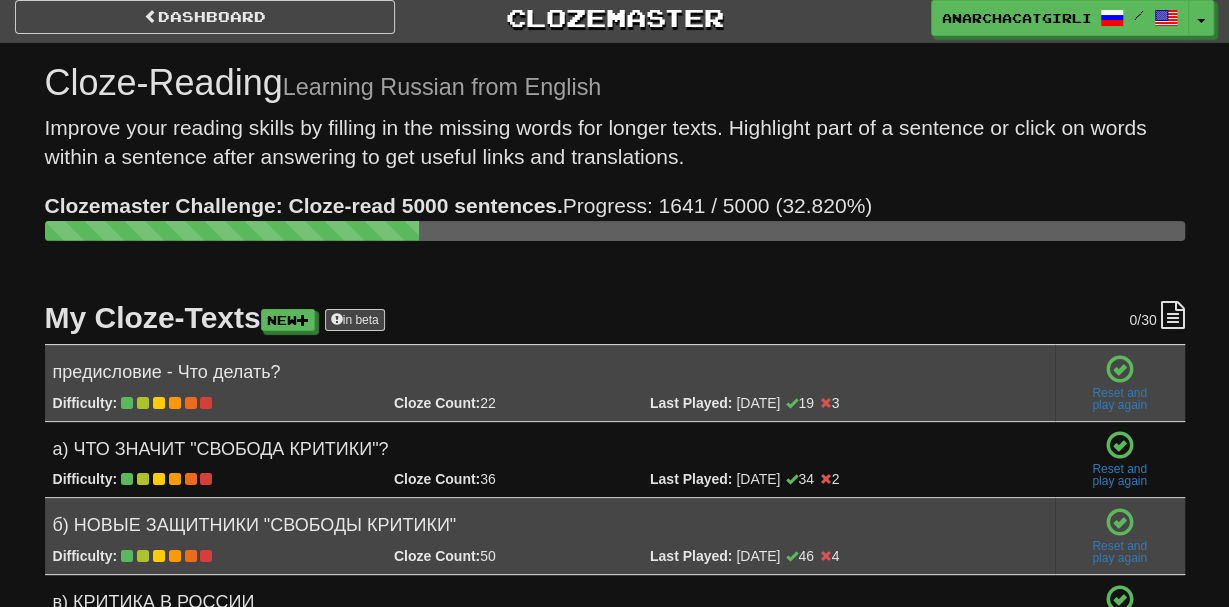 click on "My Cloze-Texts
New
in beta" at bounding box center (615, 317) 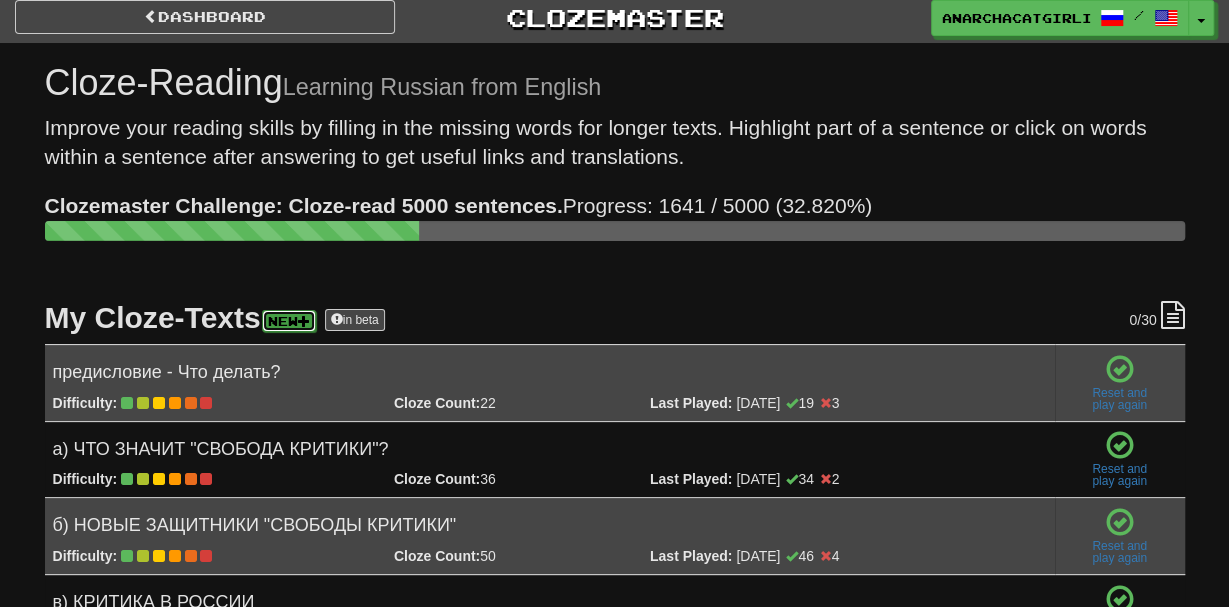click on "New" at bounding box center (289, 321) 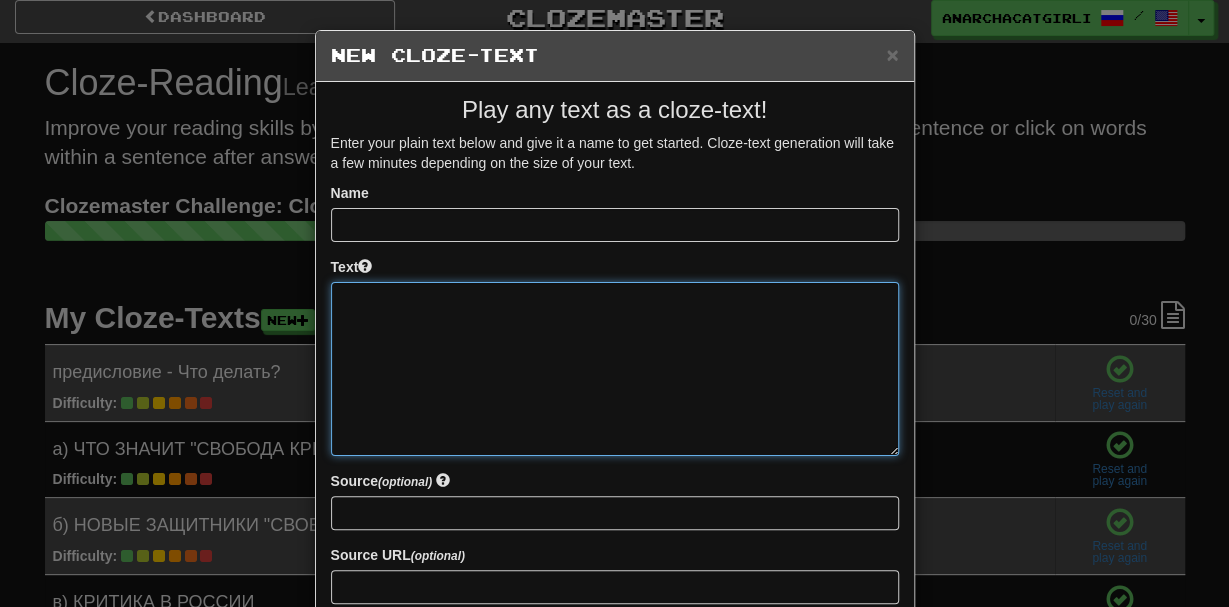 paste on "**********" 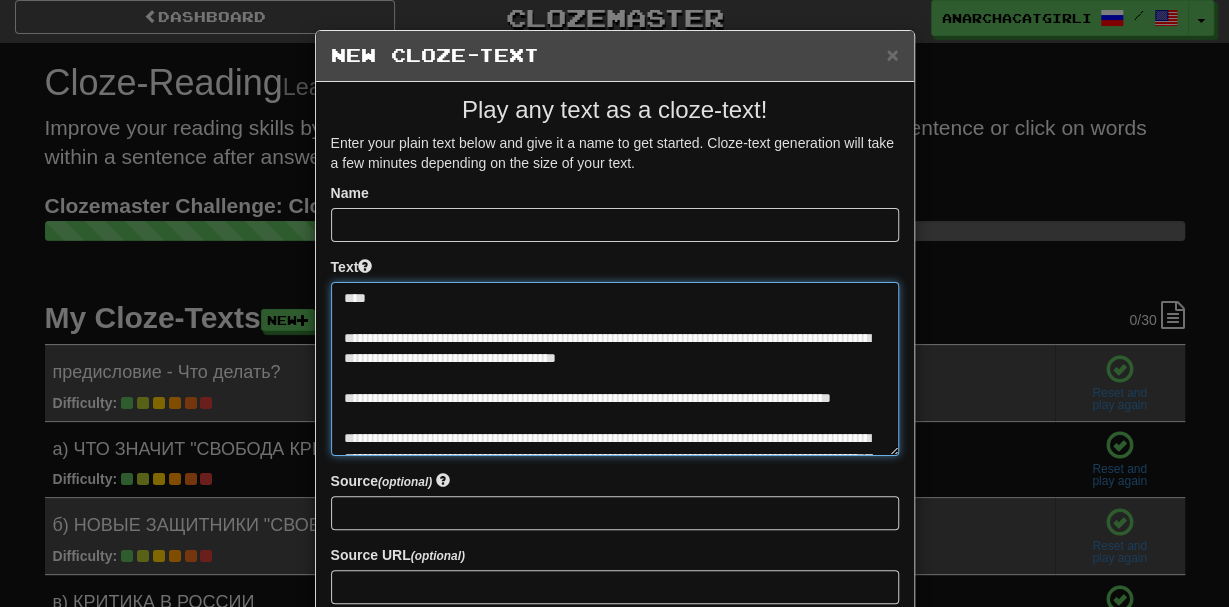 scroll, scrollTop: 0, scrollLeft: 0, axis: both 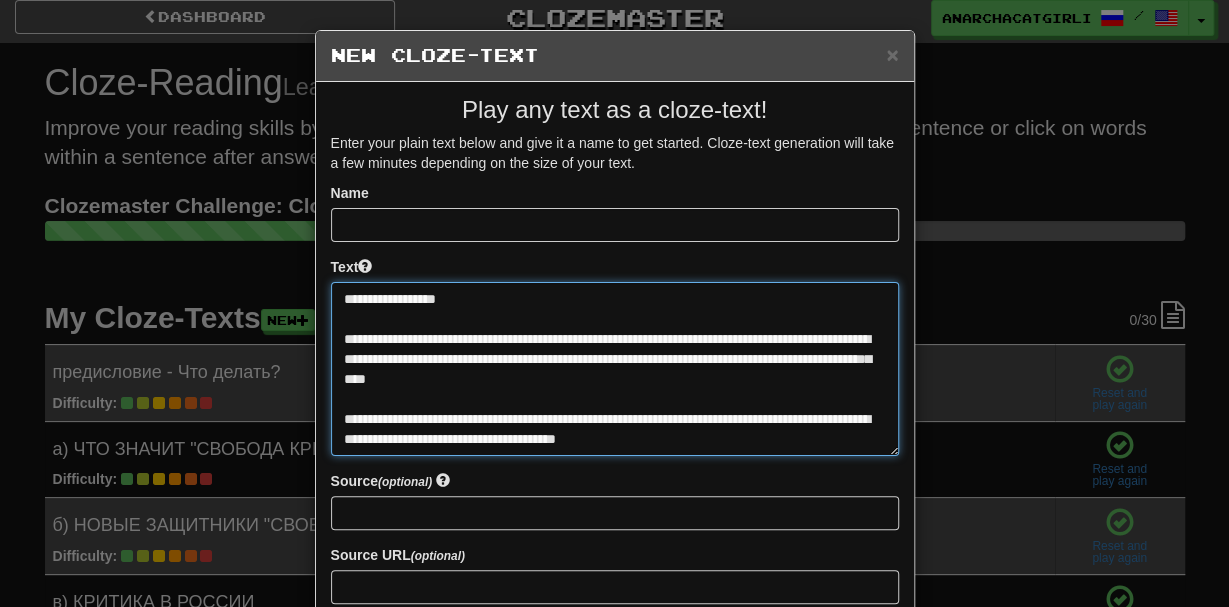 click at bounding box center (615, 368) 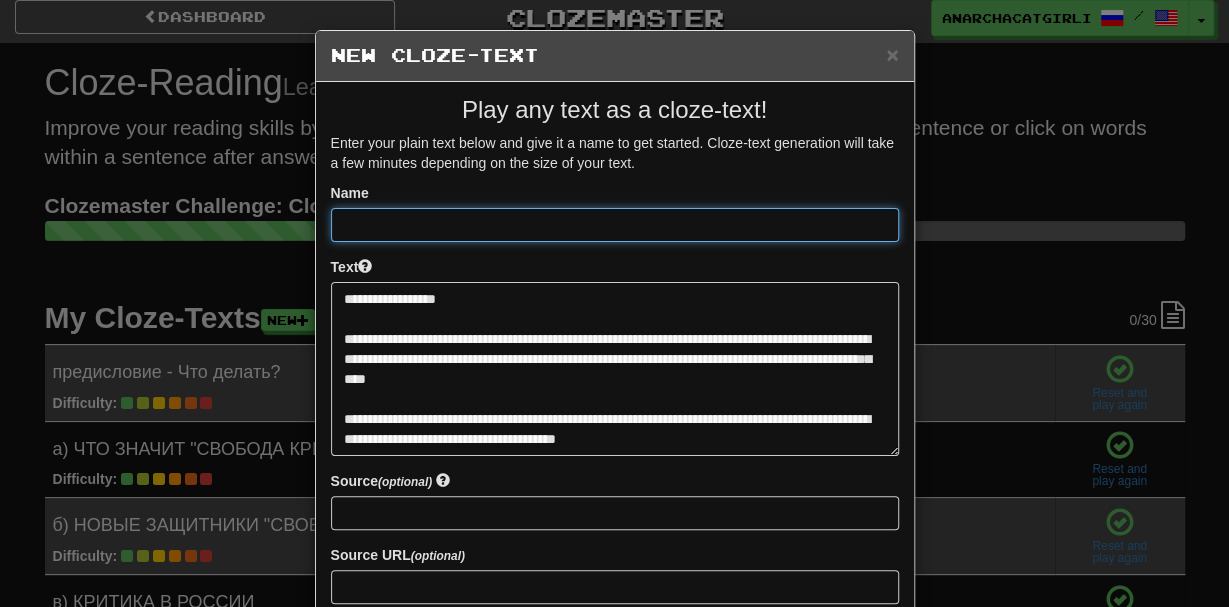 click at bounding box center [615, 225] 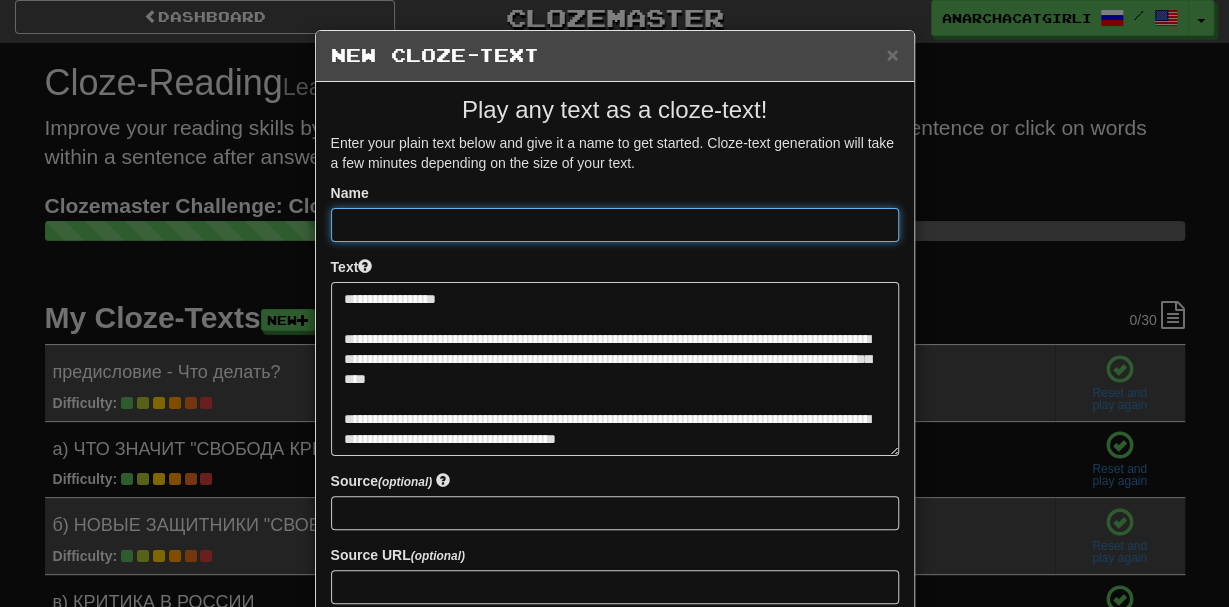 paste on "**********" 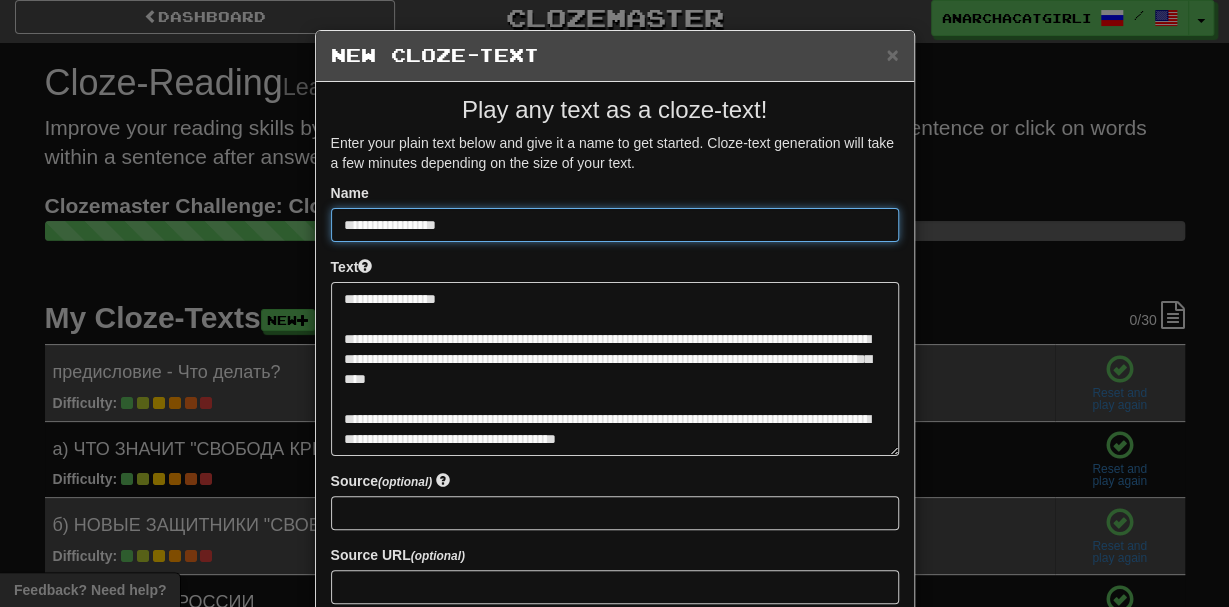 scroll, scrollTop: 195, scrollLeft: 0, axis: vertical 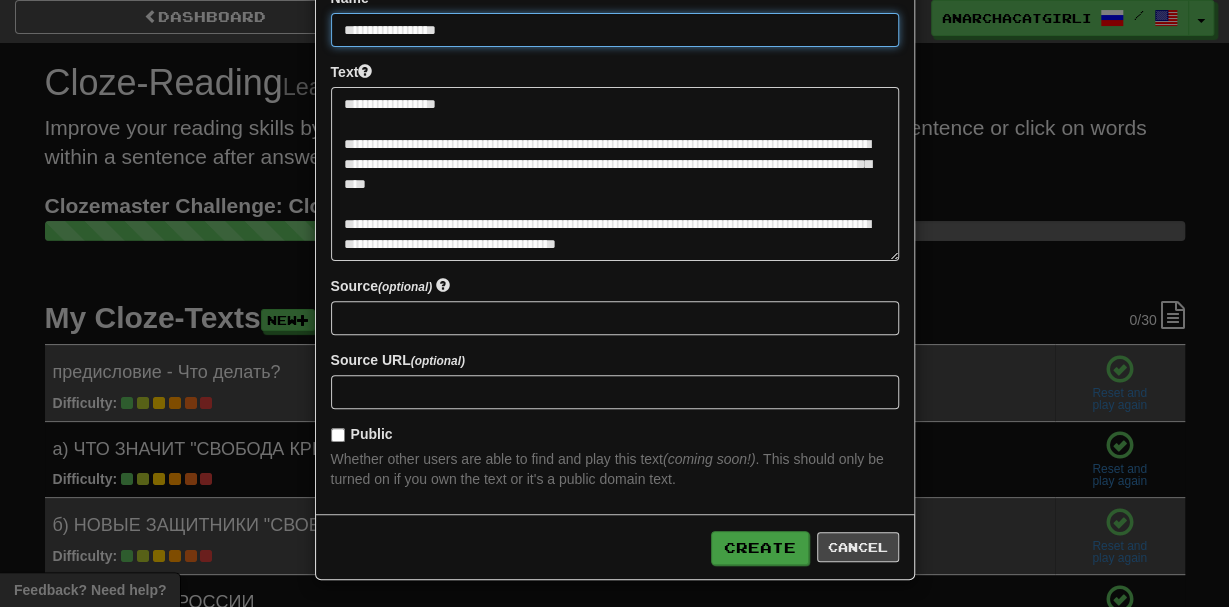 type on "**********" 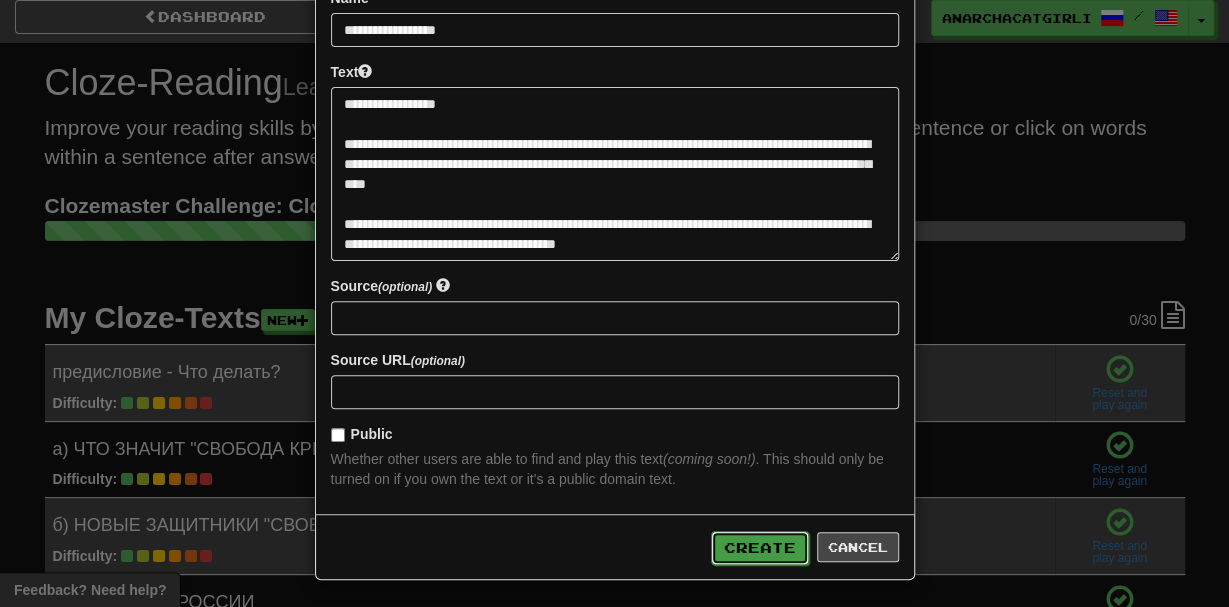 click on "Create" at bounding box center [760, 548] 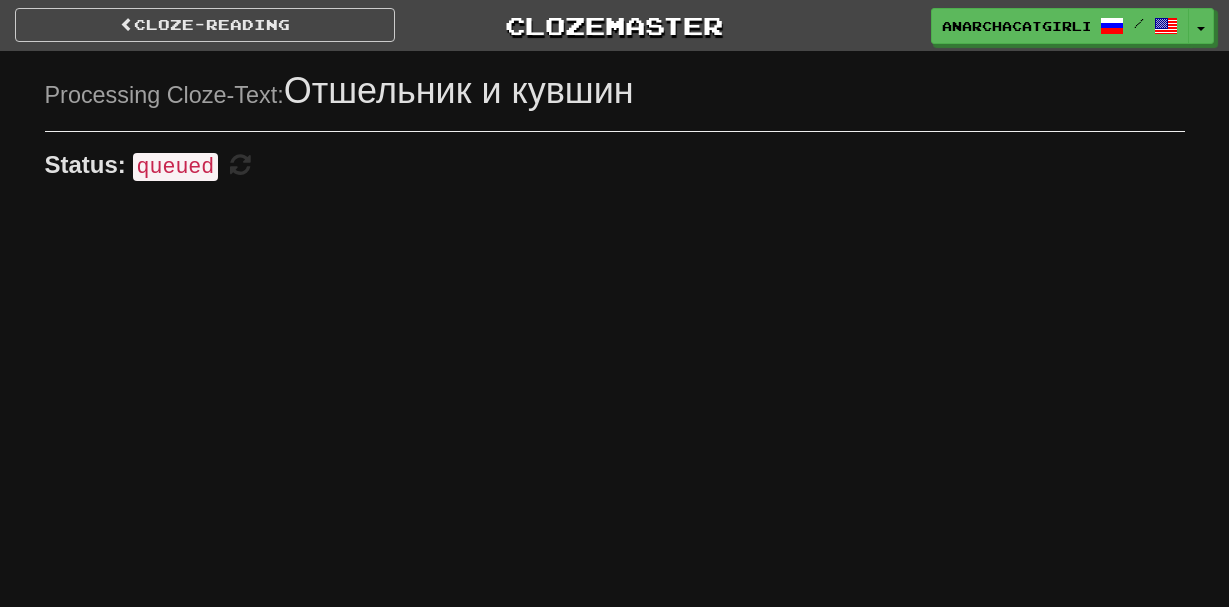 scroll, scrollTop: 0, scrollLeft: 0, axis: both 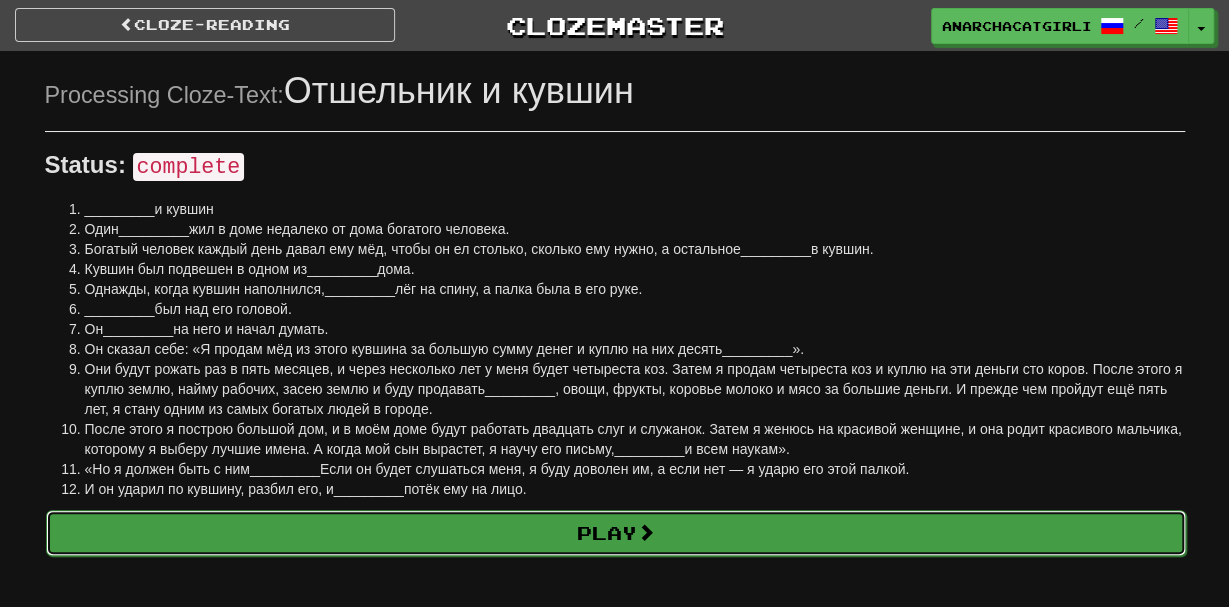 click on "Play" at bounding box center [616, 533] 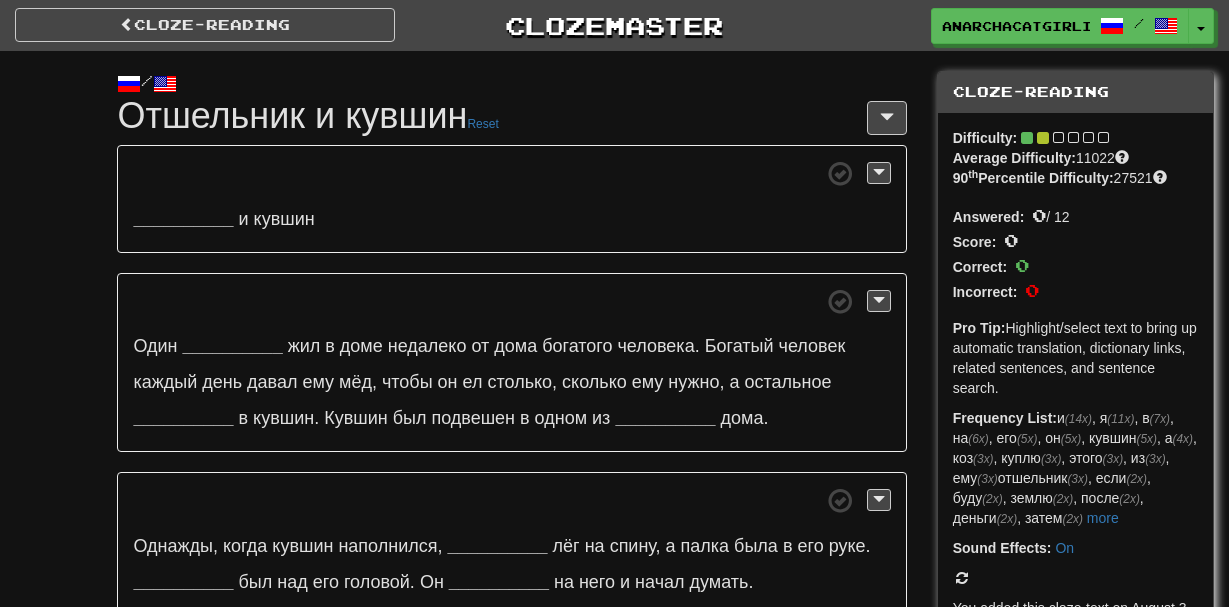 scroll, scrollTop: 0, scrollLeft: 0, axis: both 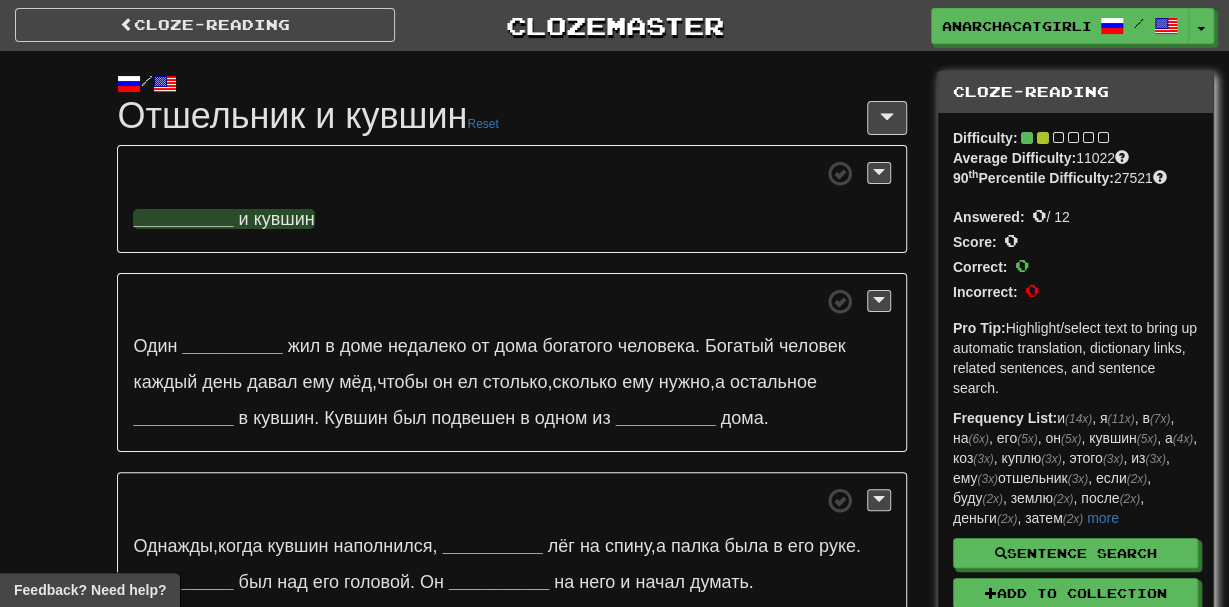 click on "__________" at bounding box center (183, 219) 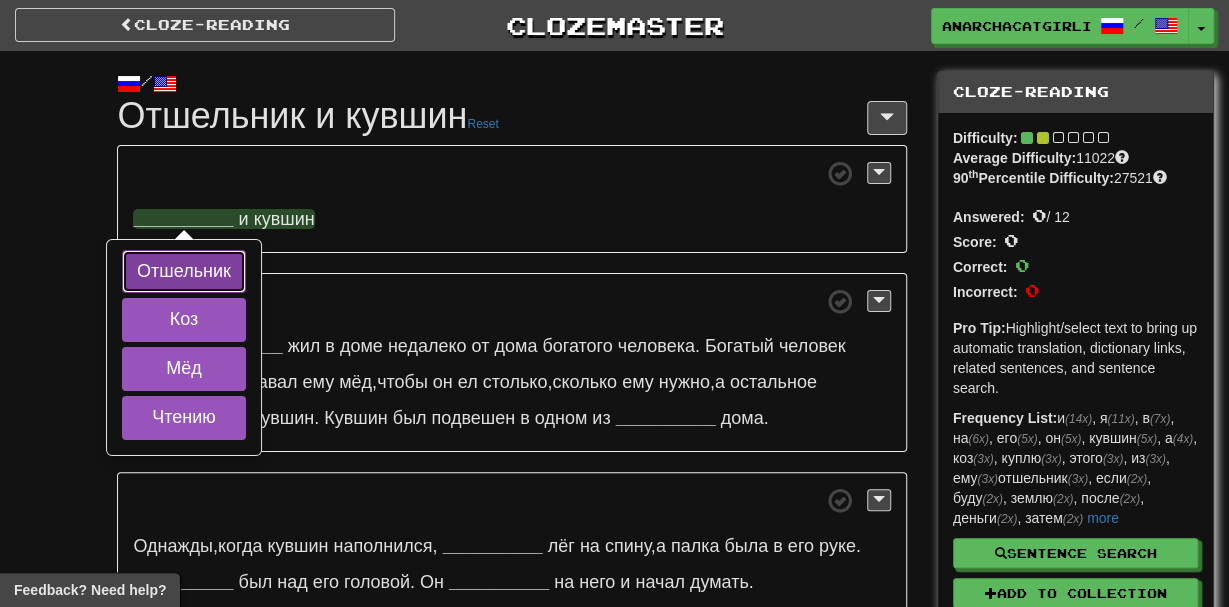 click on "Отшельник" at bounding box center [184, 272] 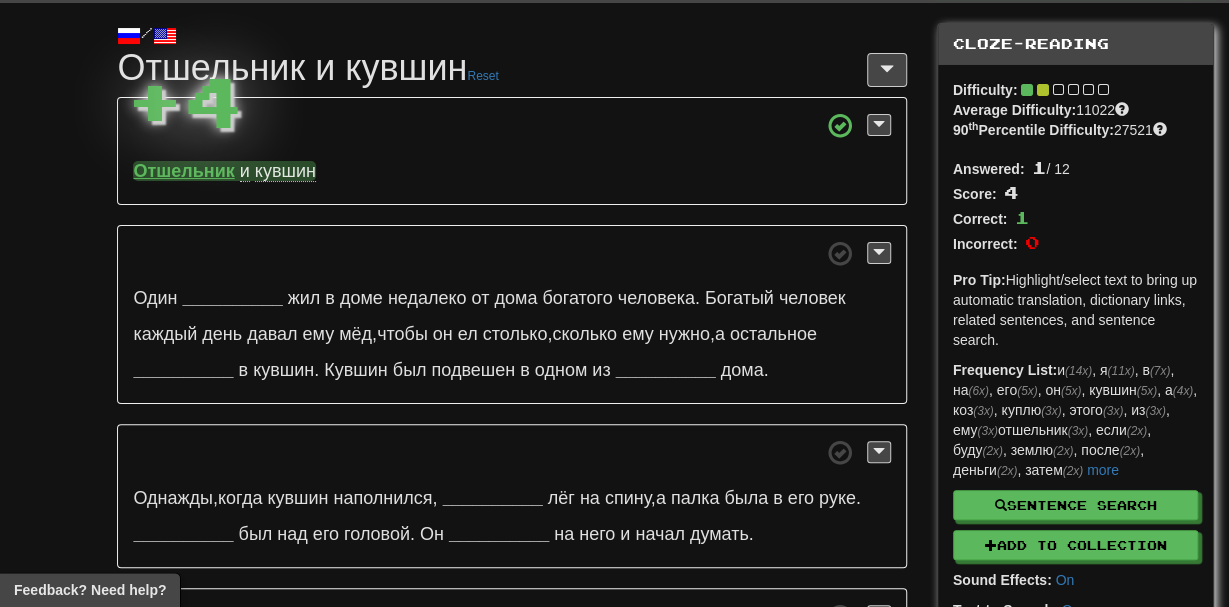 scroll, scrollTop: 56, scrollLeft: 0, axis: vertical 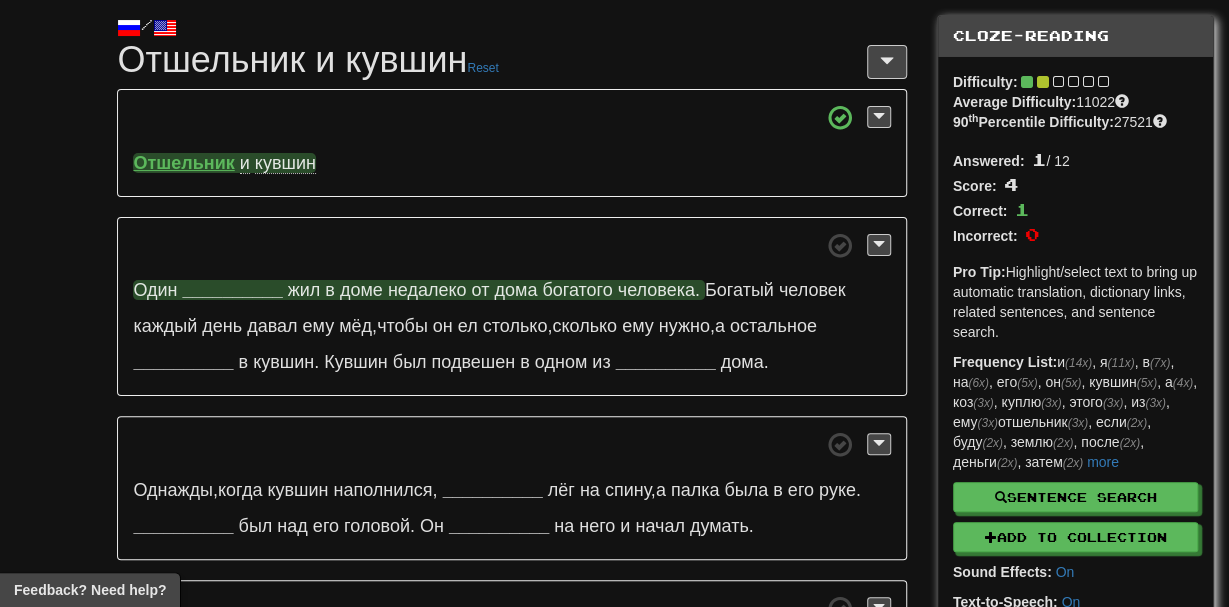 click on "__________" at bounding box center (233, 290) 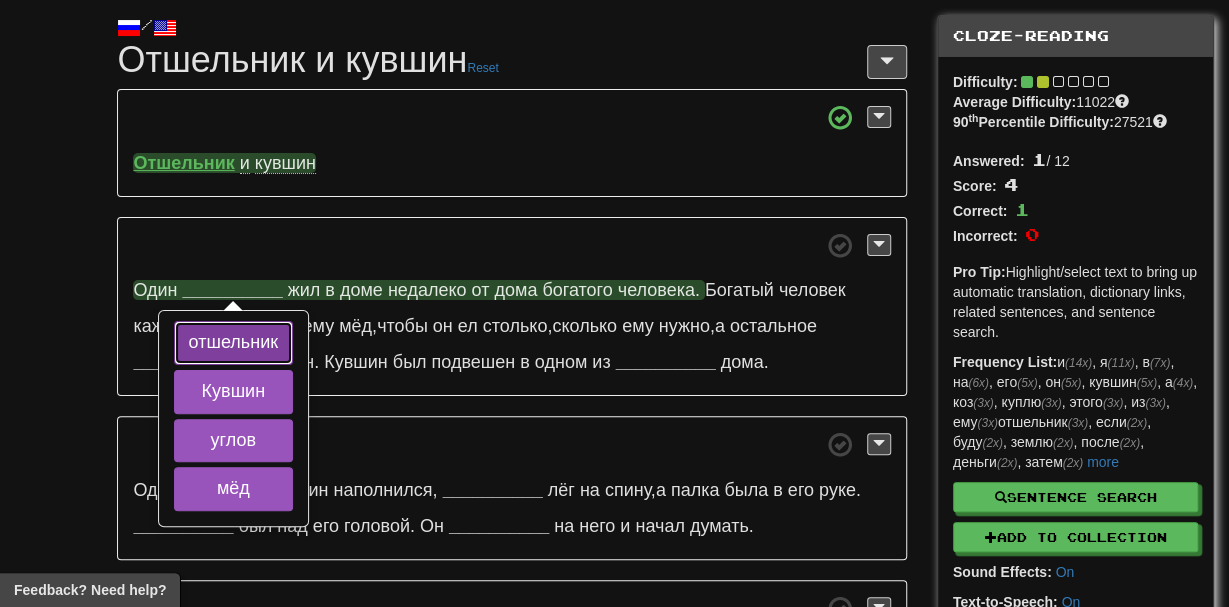 click on "отшельник" at bounding box center [233, 343] 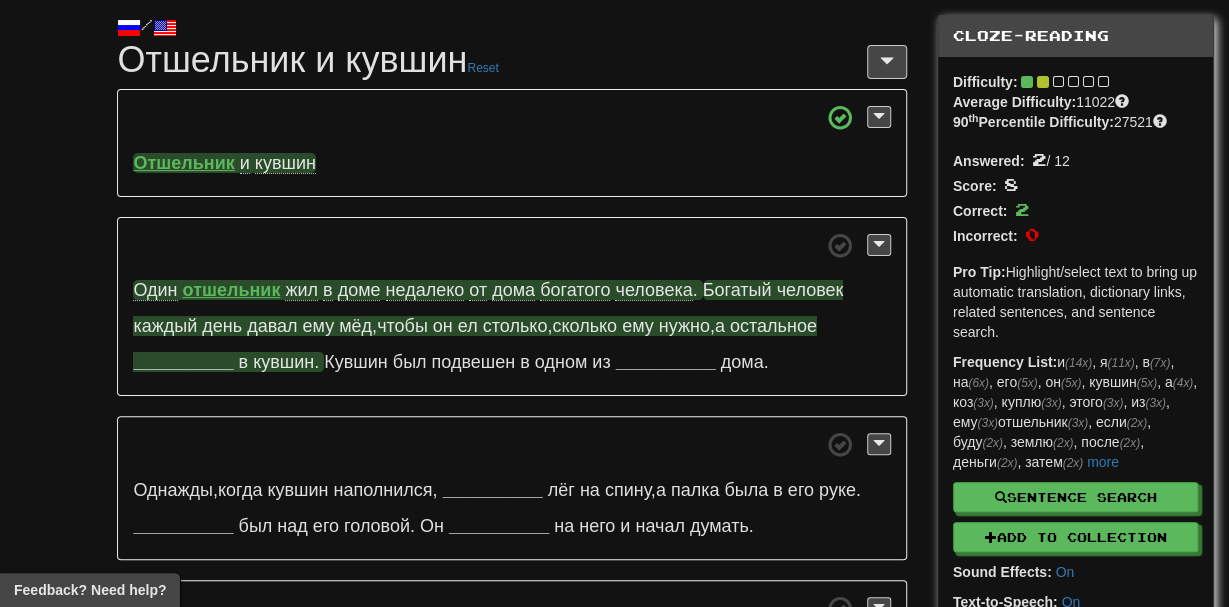 click on "__________" at bounding box center [183, 362] 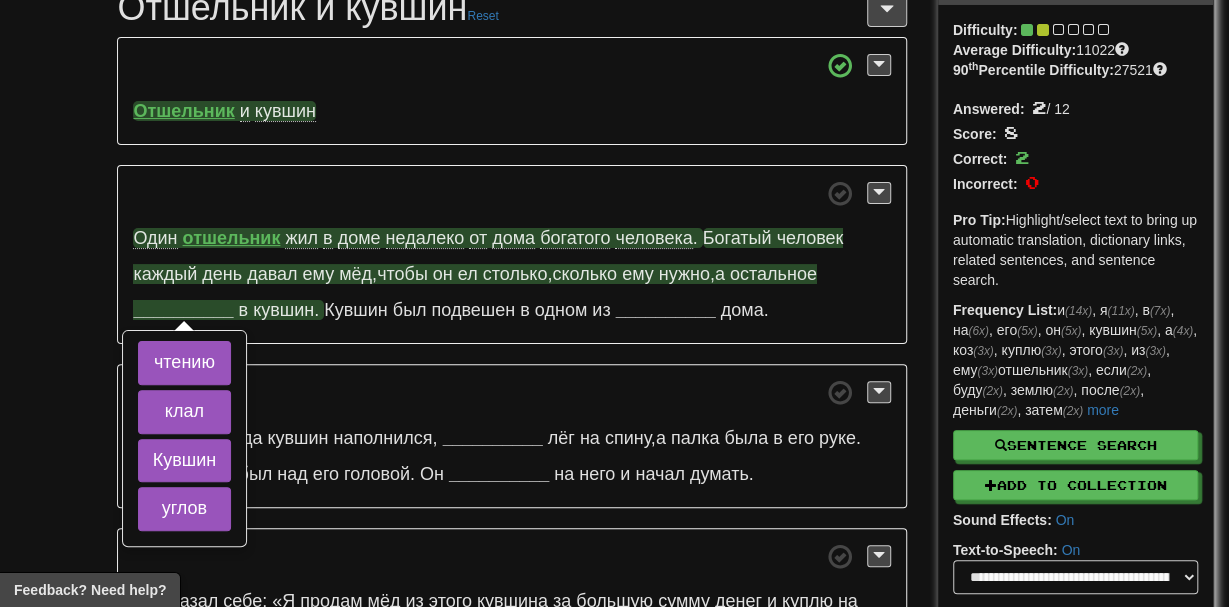 scroll, scrollTop: 131, scrollLeft: 0, axis: vertical 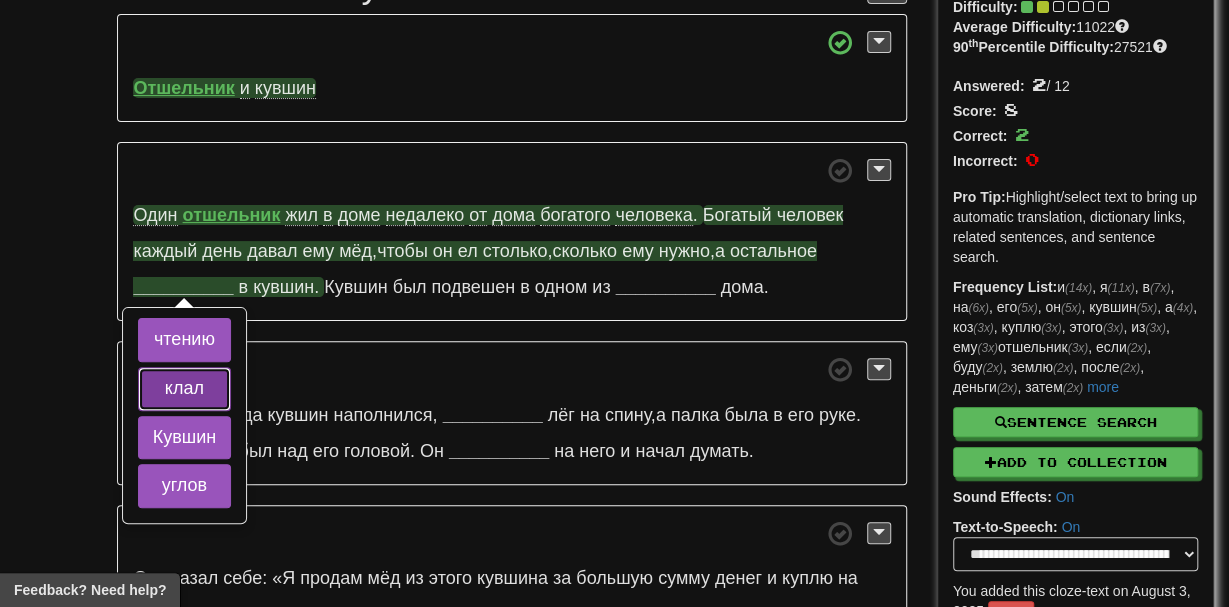click on "клал" at bounding box center [184, 389] 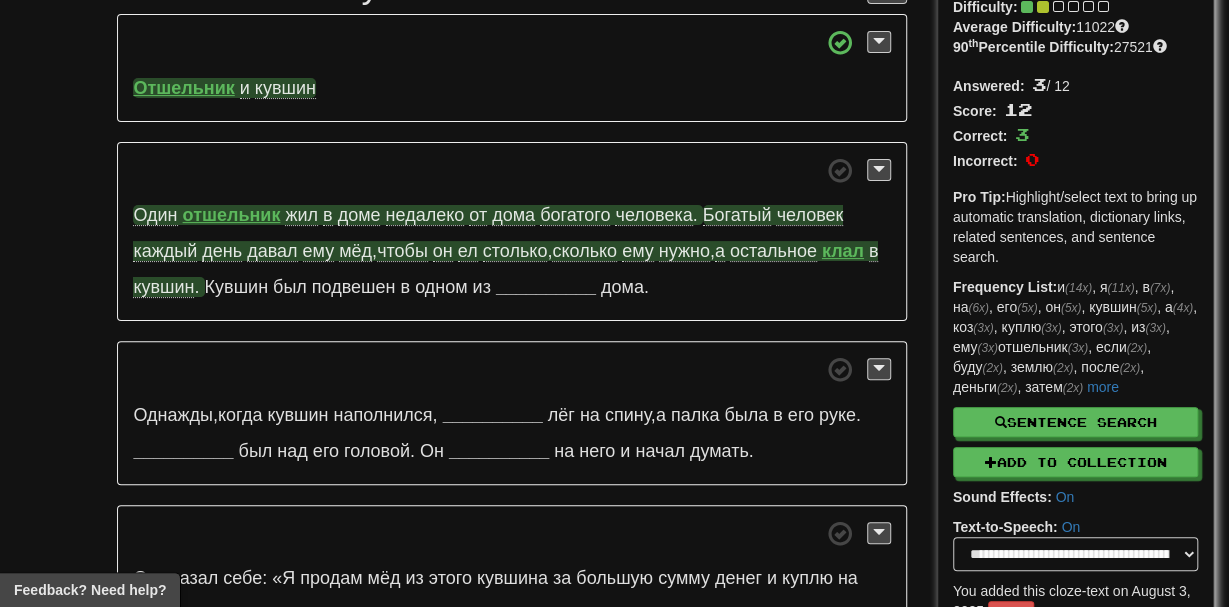 click on "клал" at bounding box center (843, 251) 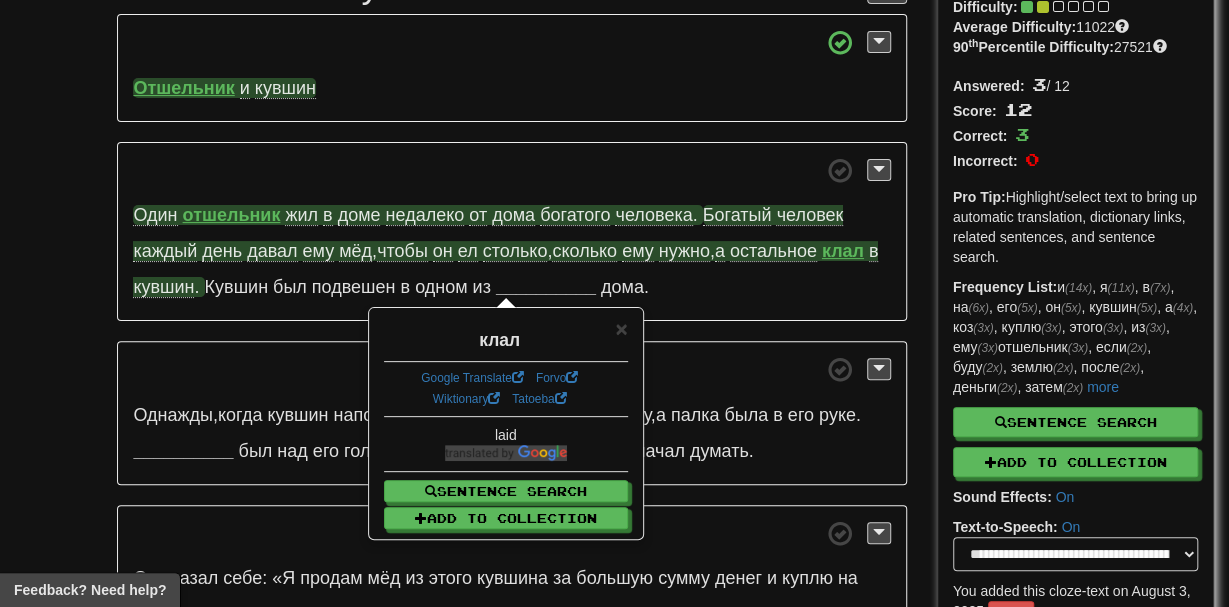 click on "Один
отшельник
жил   в   доме   недалеко   от   дома   богатого   человека .
Богатый   человек   каждый   день   давал   ему   мёд ,  чтобы   он   ел   столько ,  сколько   ему   нужно ,  а   остальное
клал
в   кувшин .
Кувшин   был   подвешен   в   одном   из
__________
дома ." at bounding box center [511, 232] 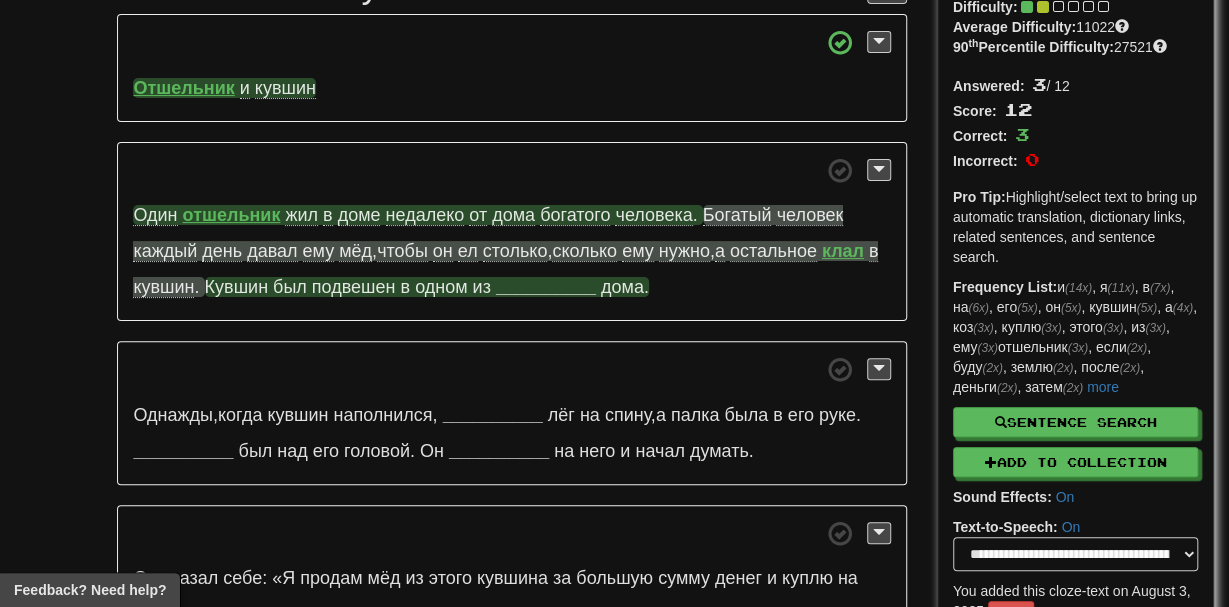 click on "__________" at bounding box center [546, 287] 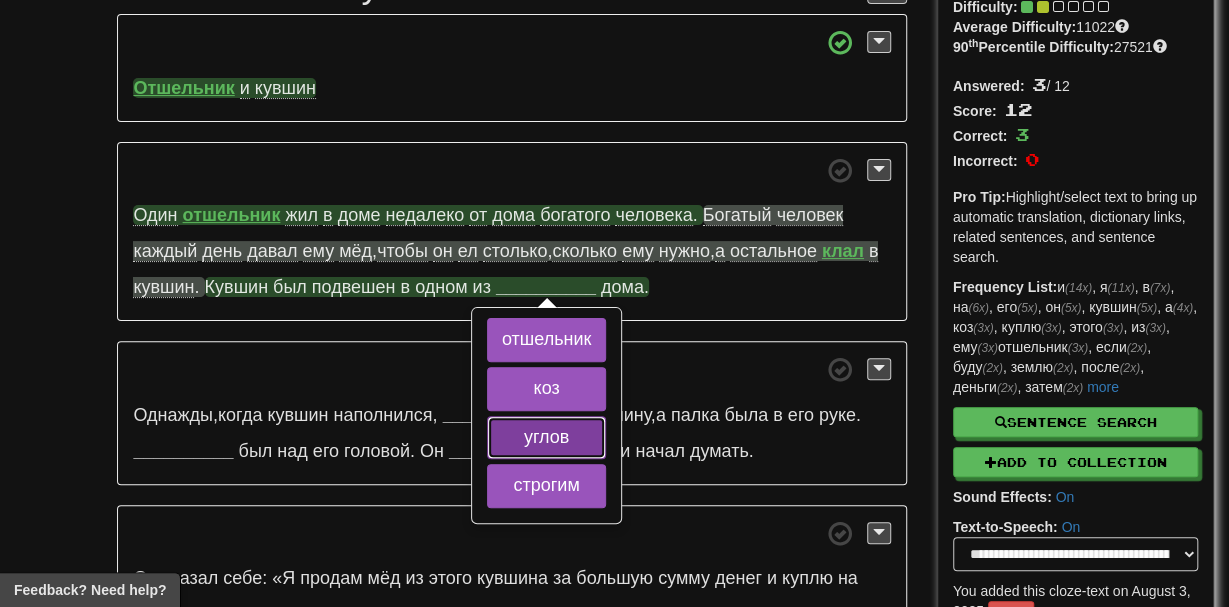 click on "углов" at bounding box center (546, 438) 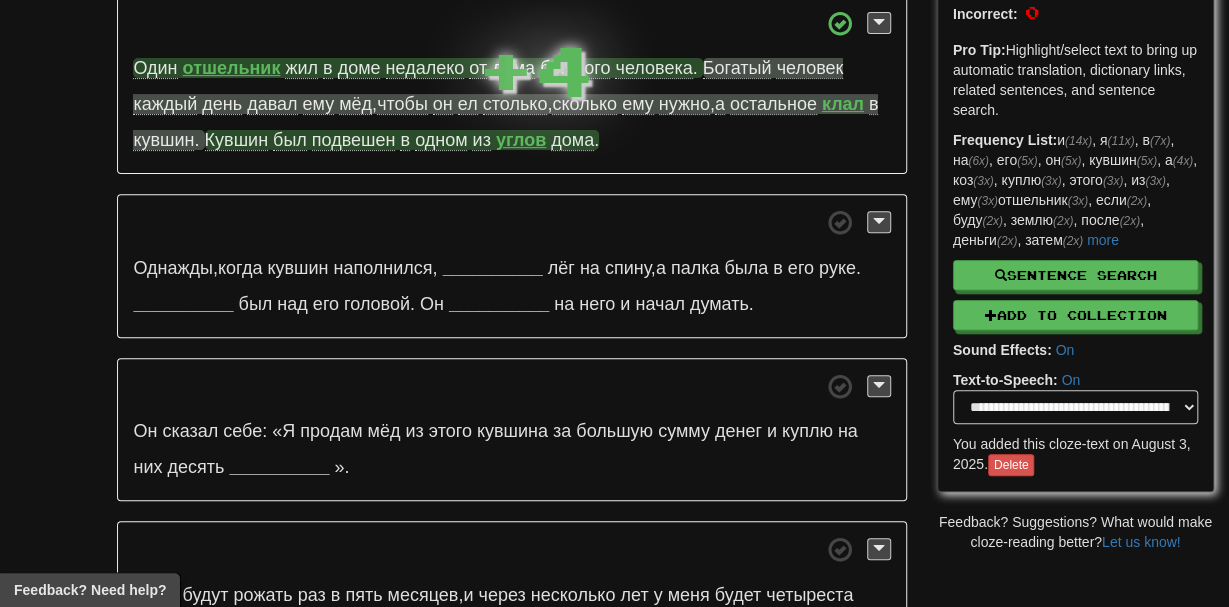 scroll, scrollTop: 282, scrollLeft: 0, axis: vertical 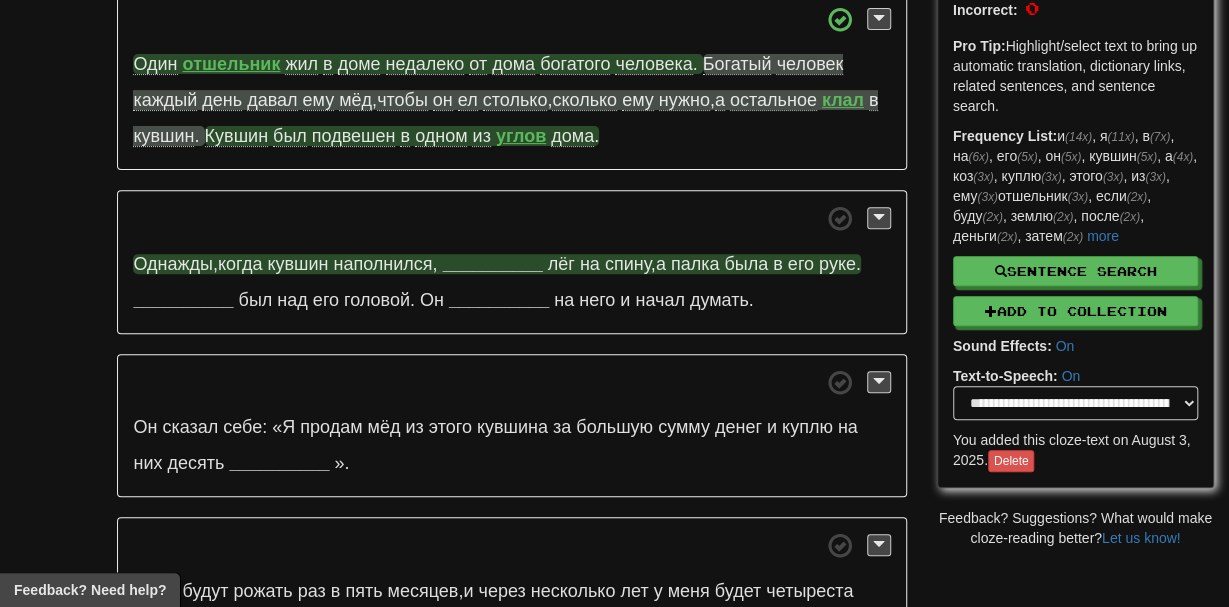 click on "__________" at bounding box center [493, 264] 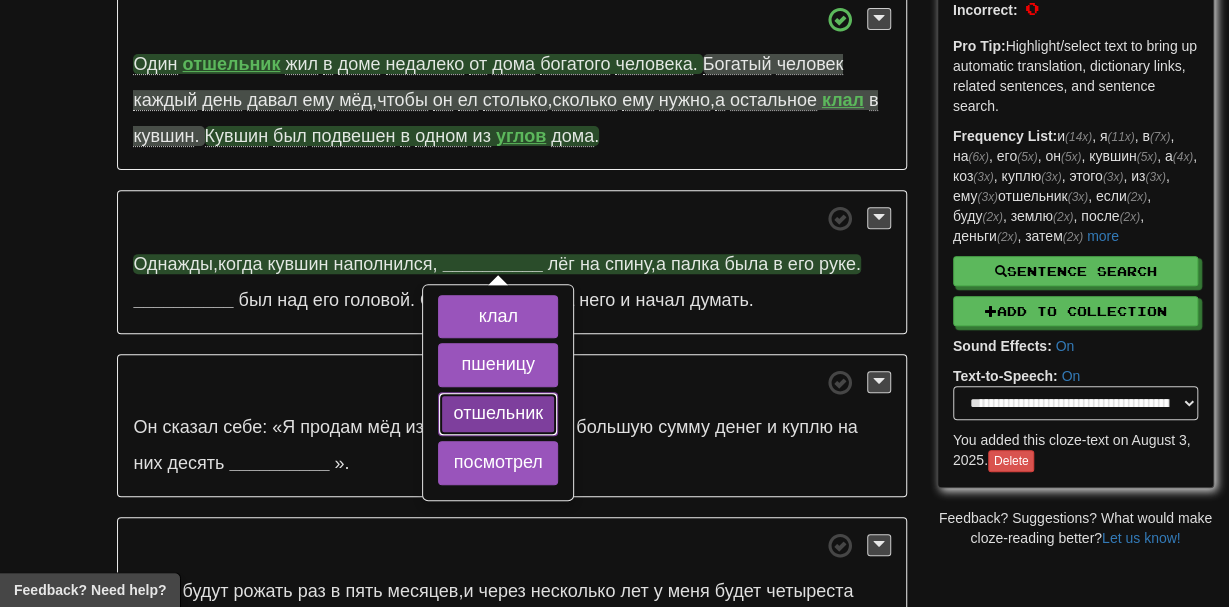 click on "отшельник" at bounding box center (497, 414) 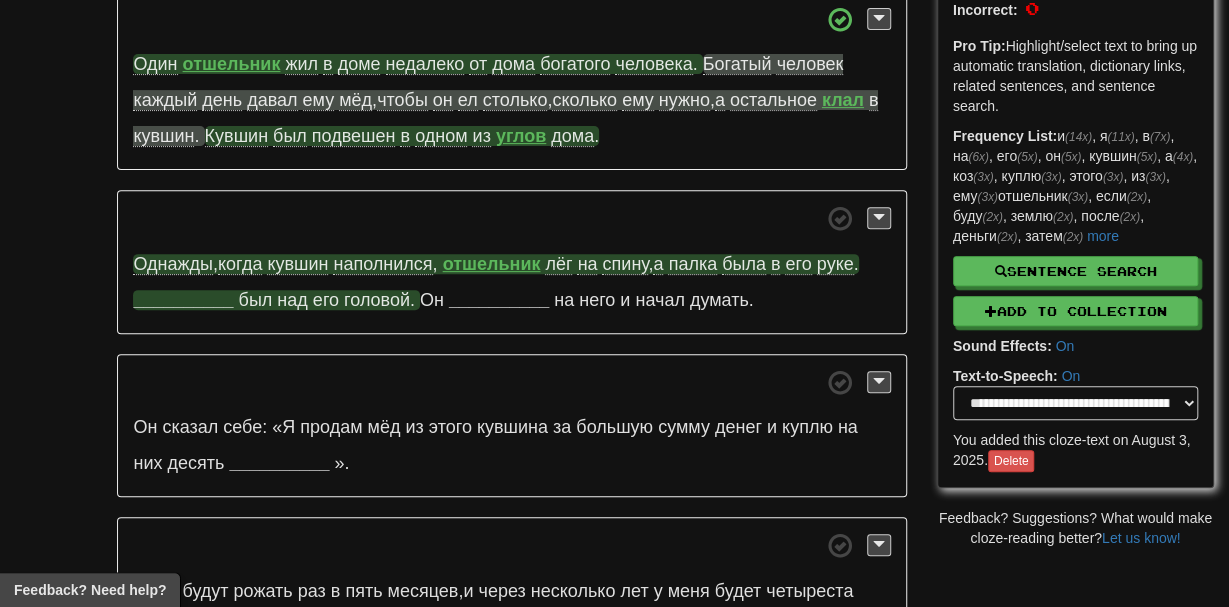 click on "__________" at bounding box center (183, 300) 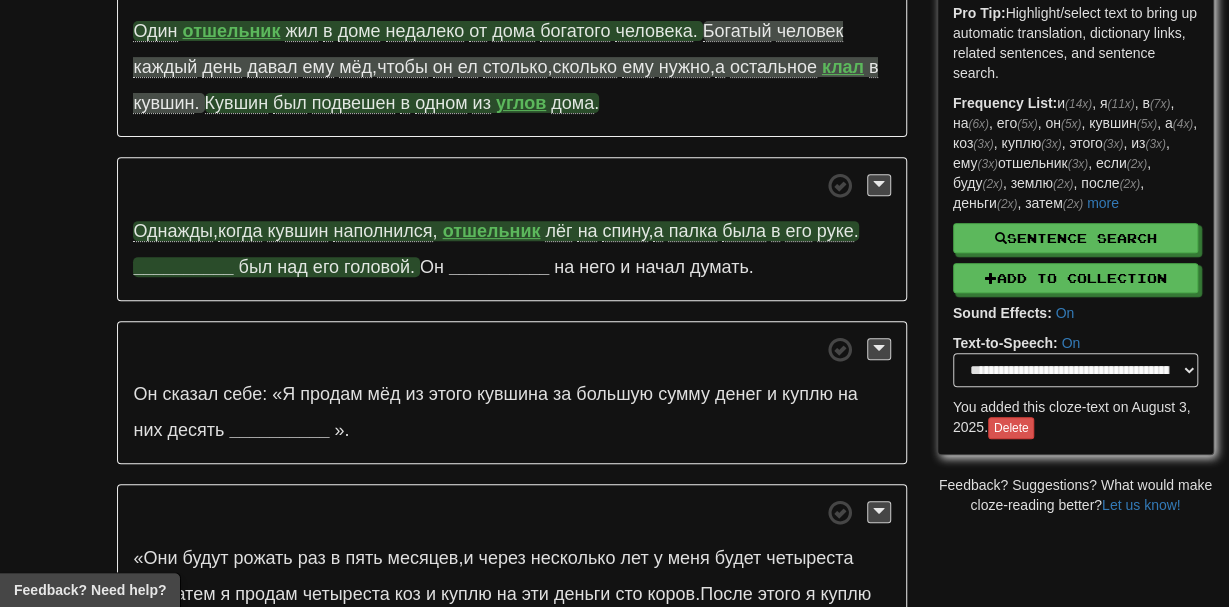 scroll, scrollTop: 351, scrollLeft: 0, axis: vertical 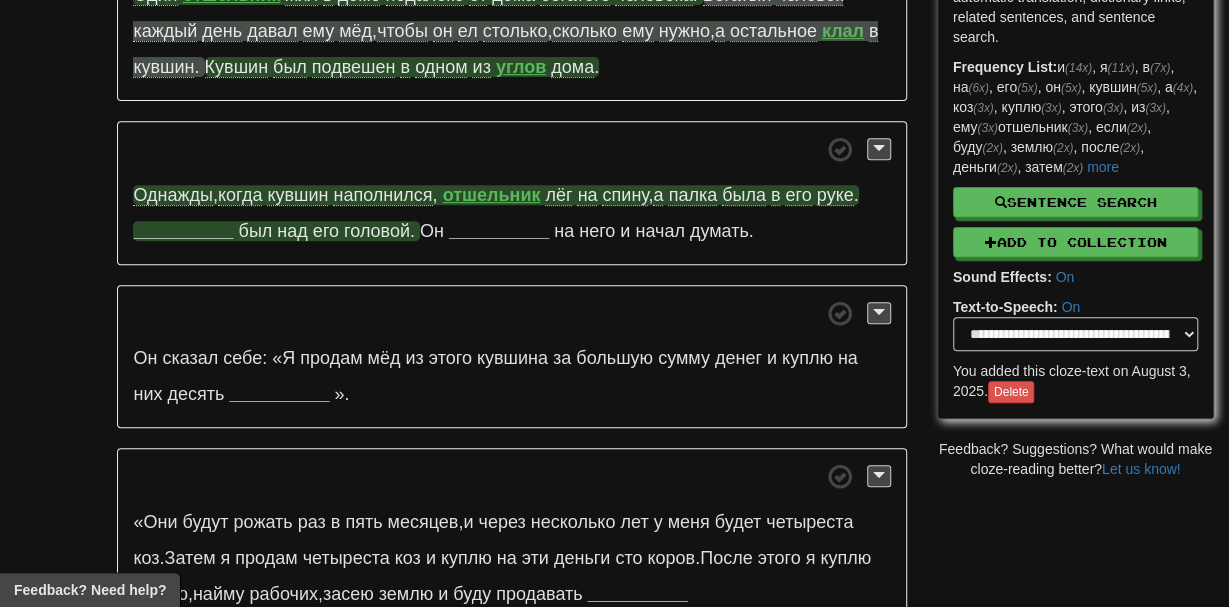 click on "Кувшин" at bounding box center (-551, 417) 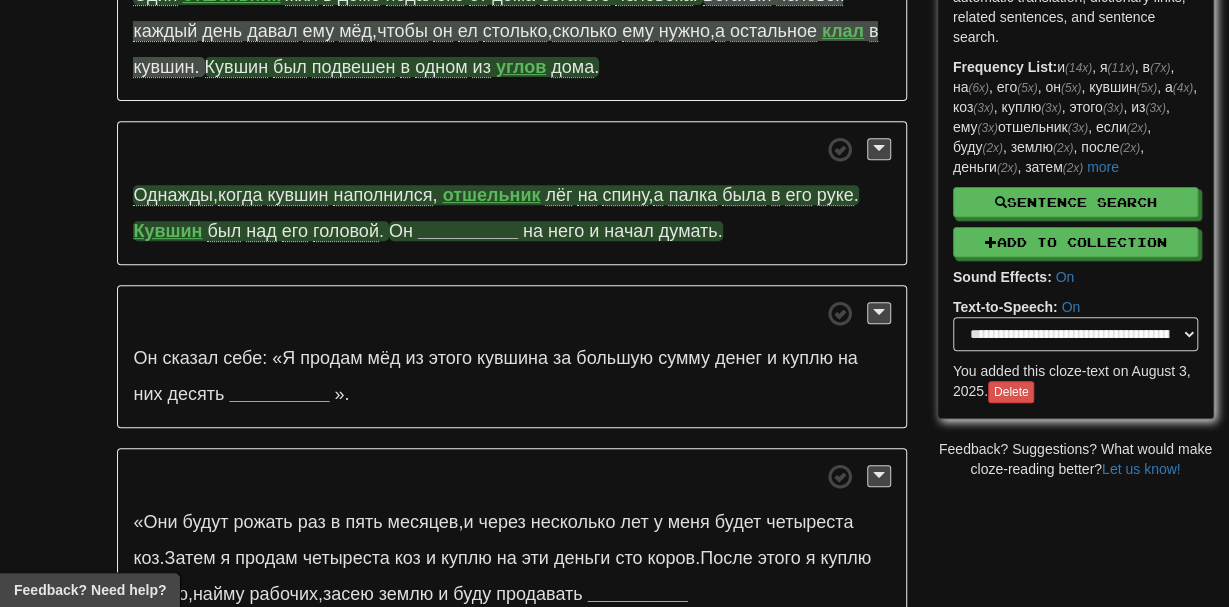 click on "__________" at bounding box center (468, 231) 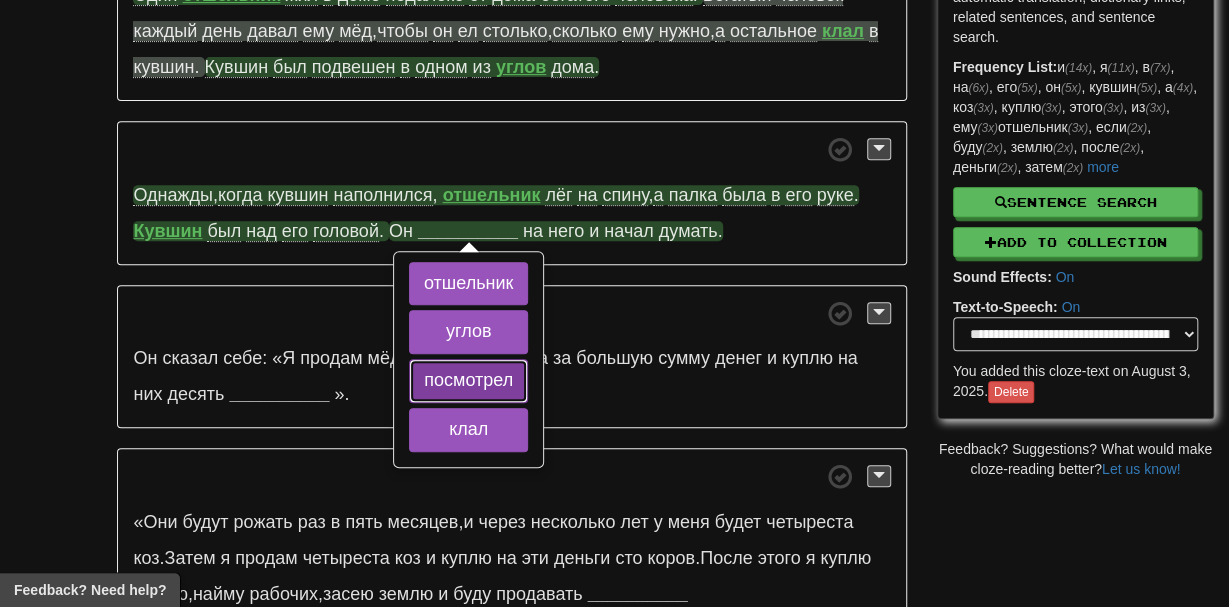 click on "посмотрел" at bounding box center (468, 381) 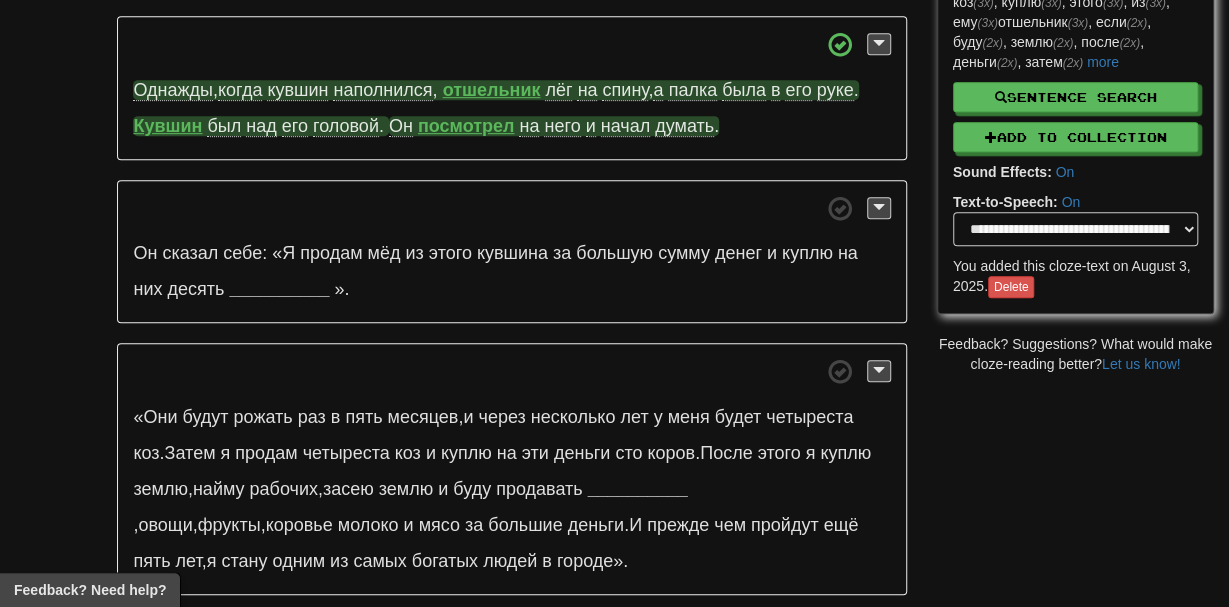 scroll, scrollTop: 457, scrollLeft: 0, axis: vertical 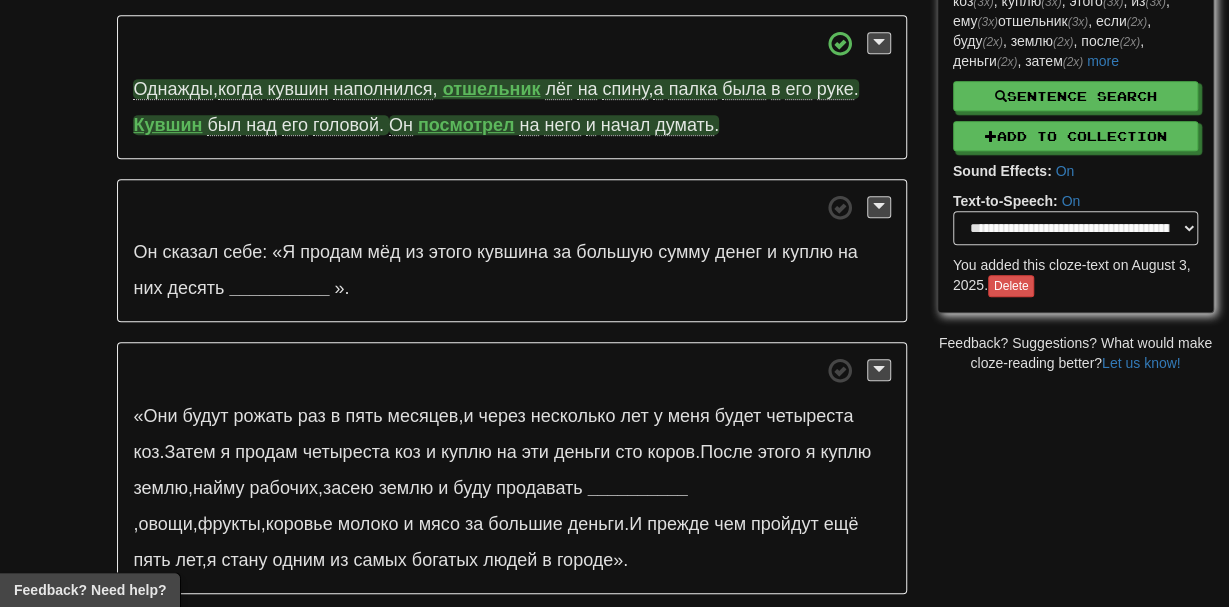 click on "Он   сказал   себе:   «Я   продам   мёд   из   этого   кувшина   за   большую   сумму   денег   и   куплю   на   них   десять
__________
» ." at bounding box center (511, 251) 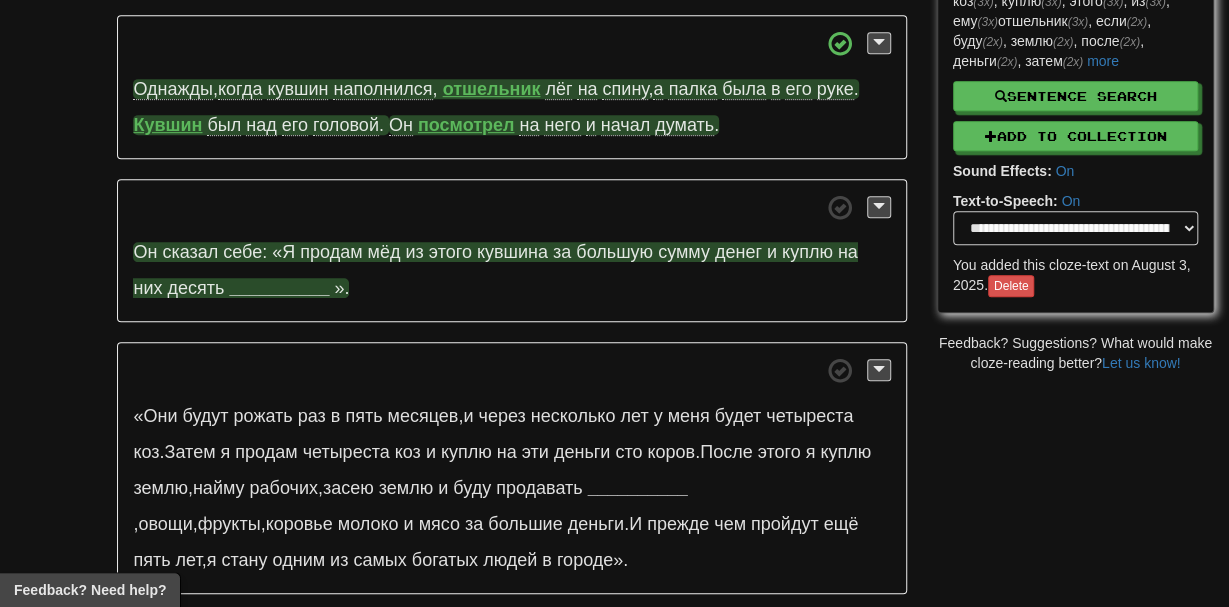 click on "__________" at bounding box center (279, 288) 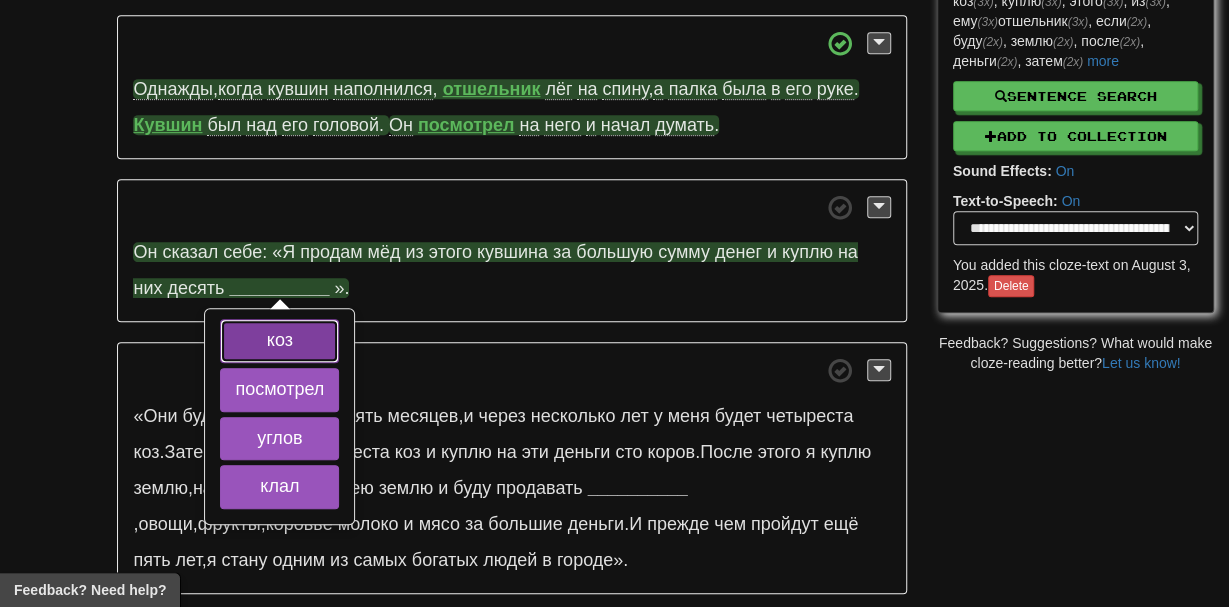 click on "коз" at bounding box center (279, 341) 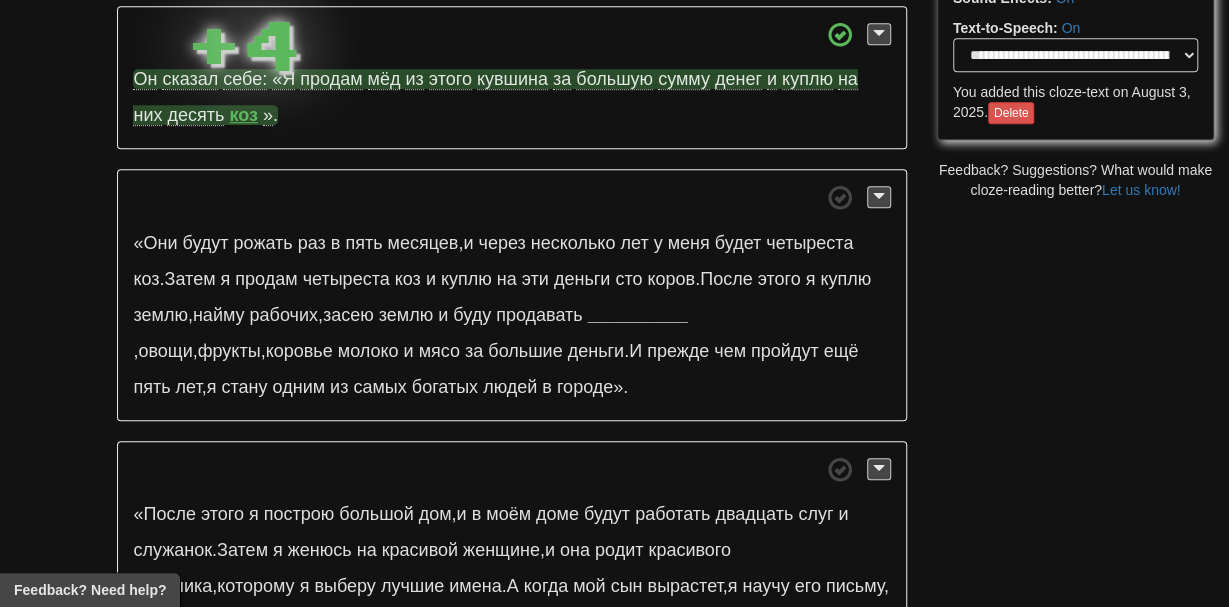 scroll, scrollTop: 656, scrollLeft: 0, axis: vertical 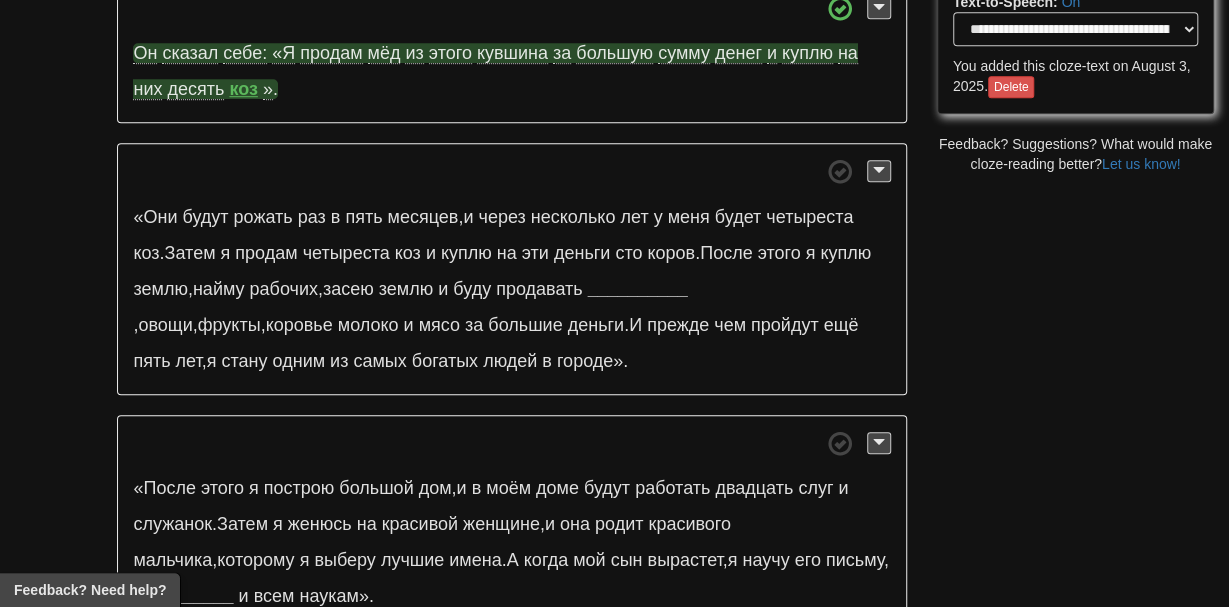 click on "«Они   будут   рожать   раз   в   пять   месяцев ,  и   через   несколько   лет   у   меня   будет   четыреста   коз .  Затем   я   продам   четыреста   коз   и   куплю   на   эти   деньги   сто   коров .  После   этого   я   куплю   землю ,  найму   рабочих ,  засею   землю   и   буду   продавать
__________
,  овощи ,  фрукты ,  коровье   молоко   и   мясо   за   большие   деньги .  И   прежде   чем   пройдут   ещё   пять   лет ,  я   стану   одним   из   самых   богатых   людей   в   городе» ." at bounding box center [511, 269] 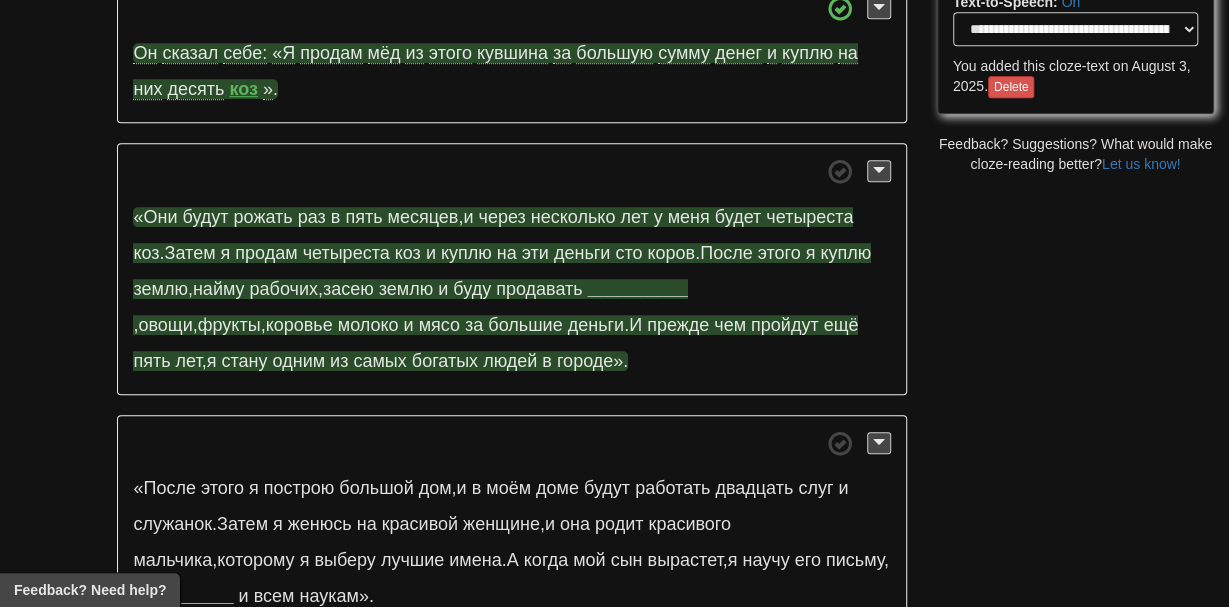 click on "__________" at bounding box center (638, 289) 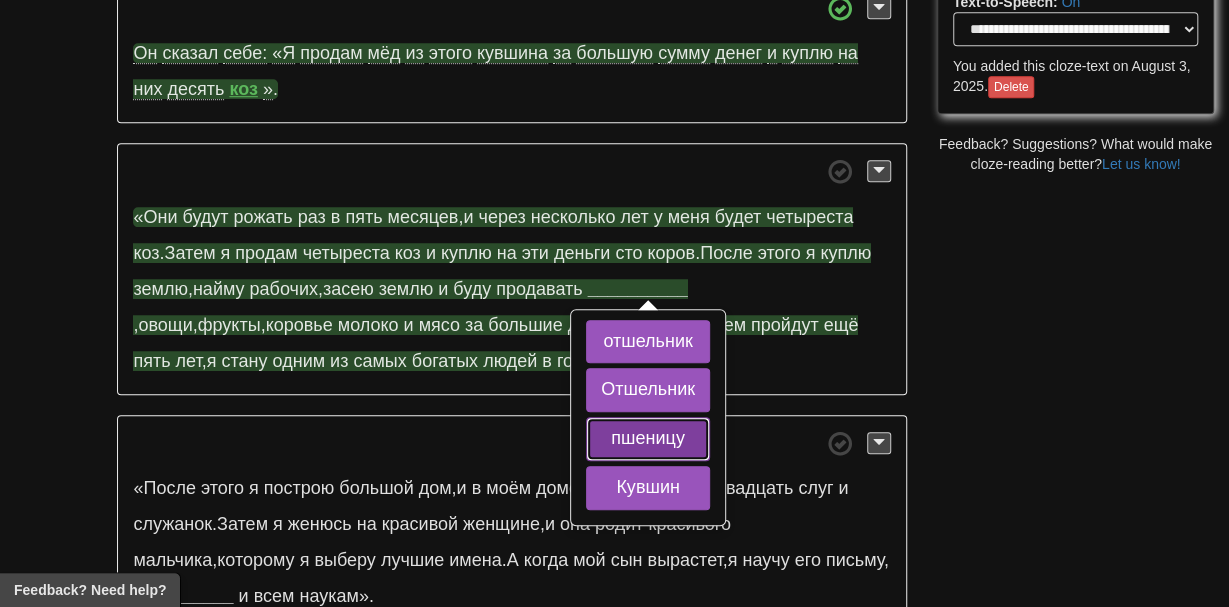 click on "пшеницу" at bounding box center (648, 439) 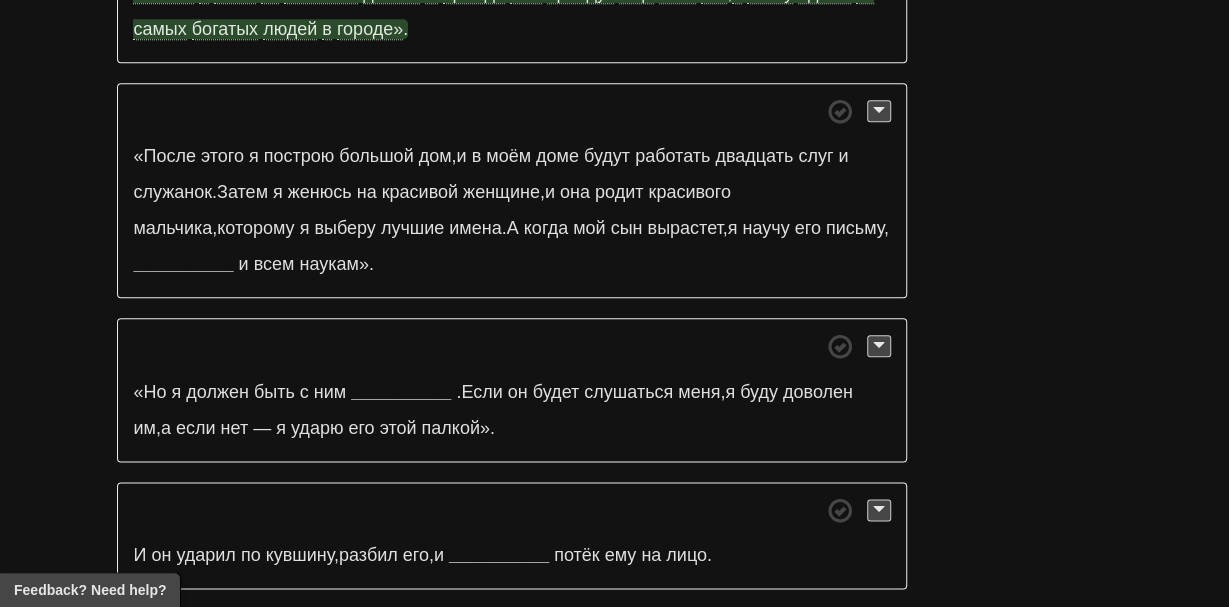 scroll, scrollTop: 985, scrollLeft: 0, axis: vertical 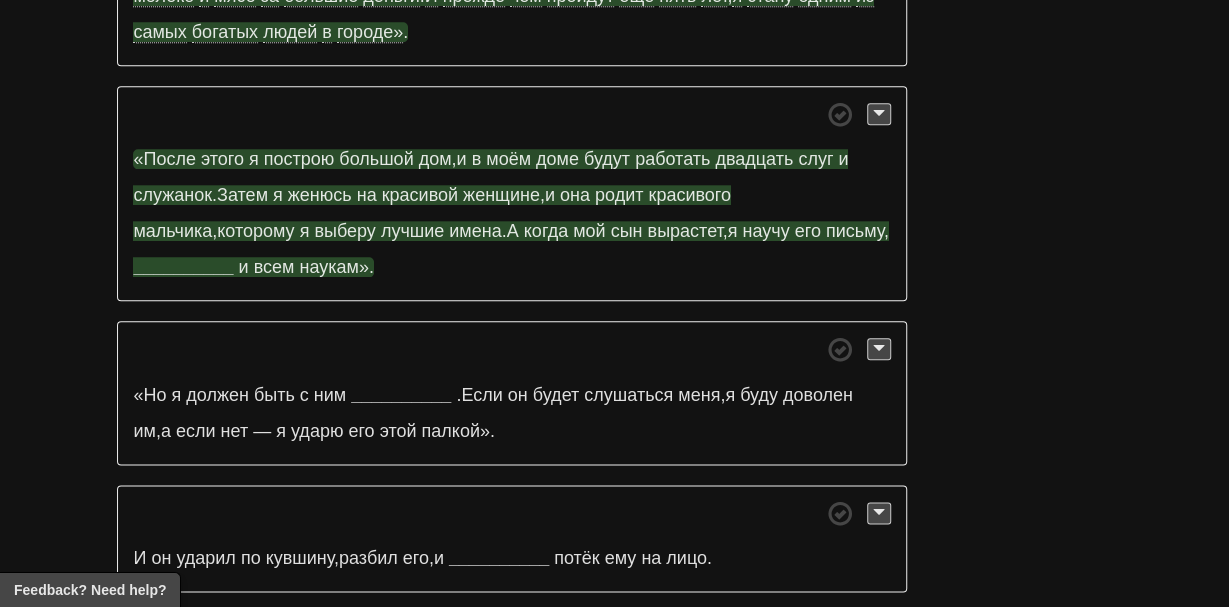 click on "__________" at bounding box center [183, 267] 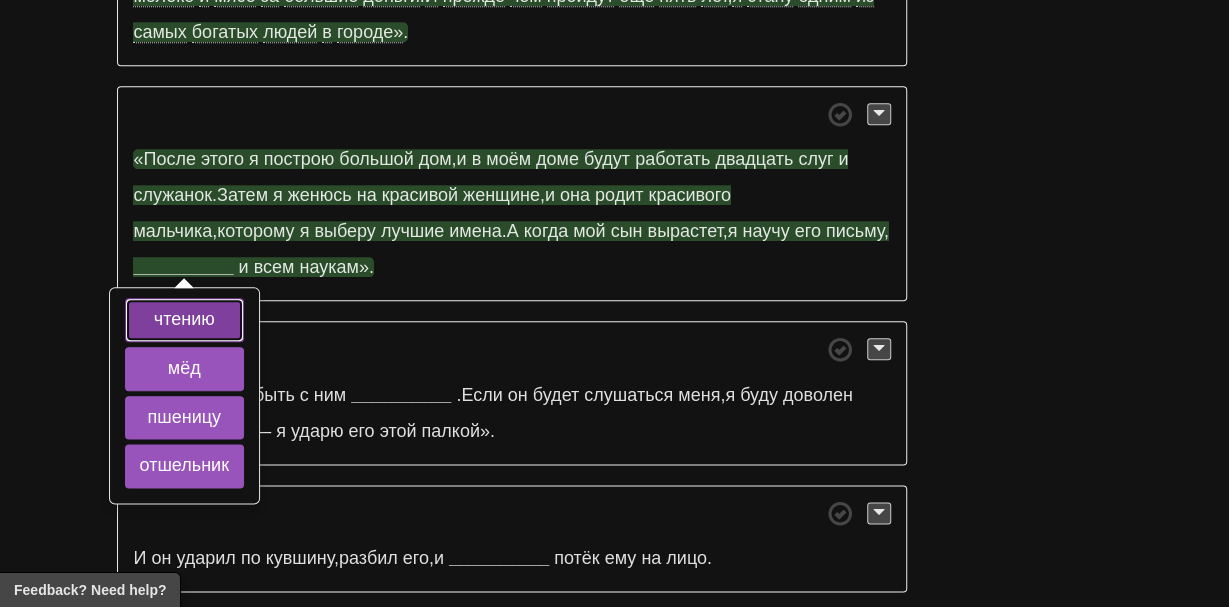 click on "чтению" at bounding box center [184, 320] 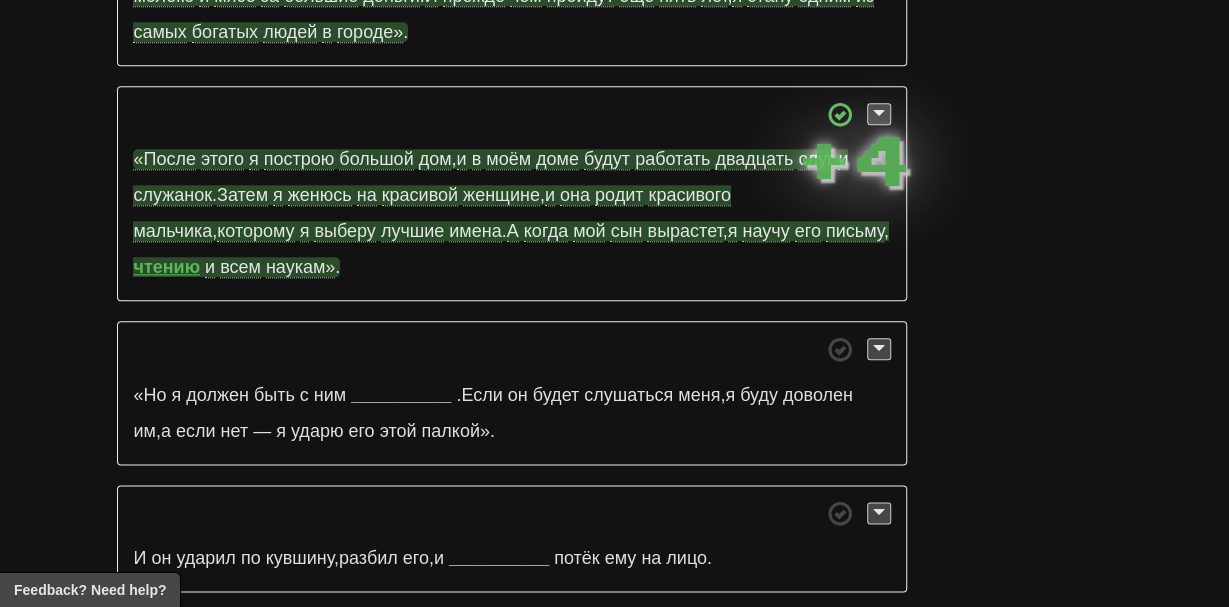 click on "чтению" at bounding box center [166, 267] 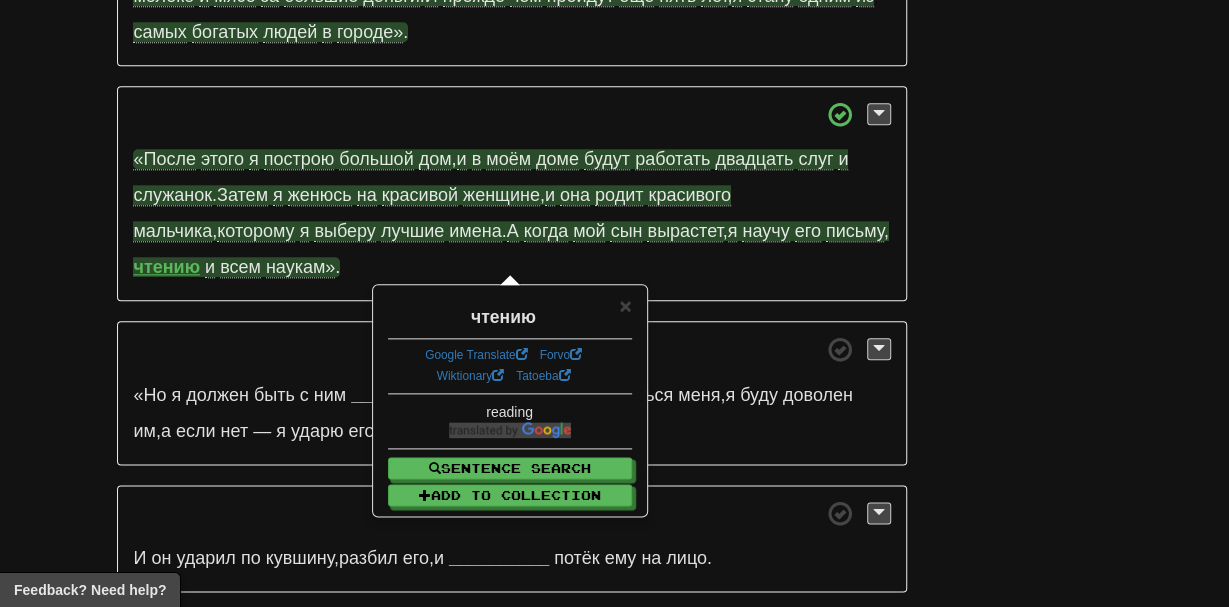 click on "«После   этого   я   построю   большой   дом ,  и   в   моём   доме   будут   работать   двадцать   слуг   и   служанок .  Затем   я   женюсь   на   красивой   женщине ,  и   она   родит   красивого   мальчика ,  которому   я   выберу   лучшие   имена .  А   когда   мой   сын   вырастет ,  я   научу   его   письму ,
чтению
и   всем   наукам» ." at bounding box center [511, 194] 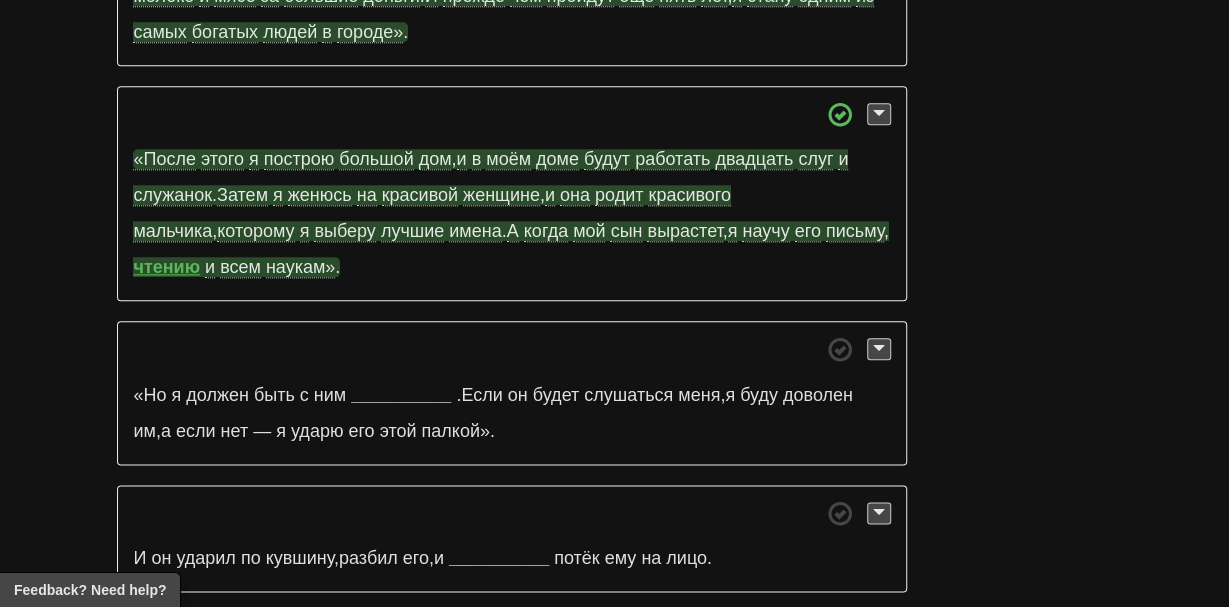 click on "чтению" at bounding box center (166, 267) 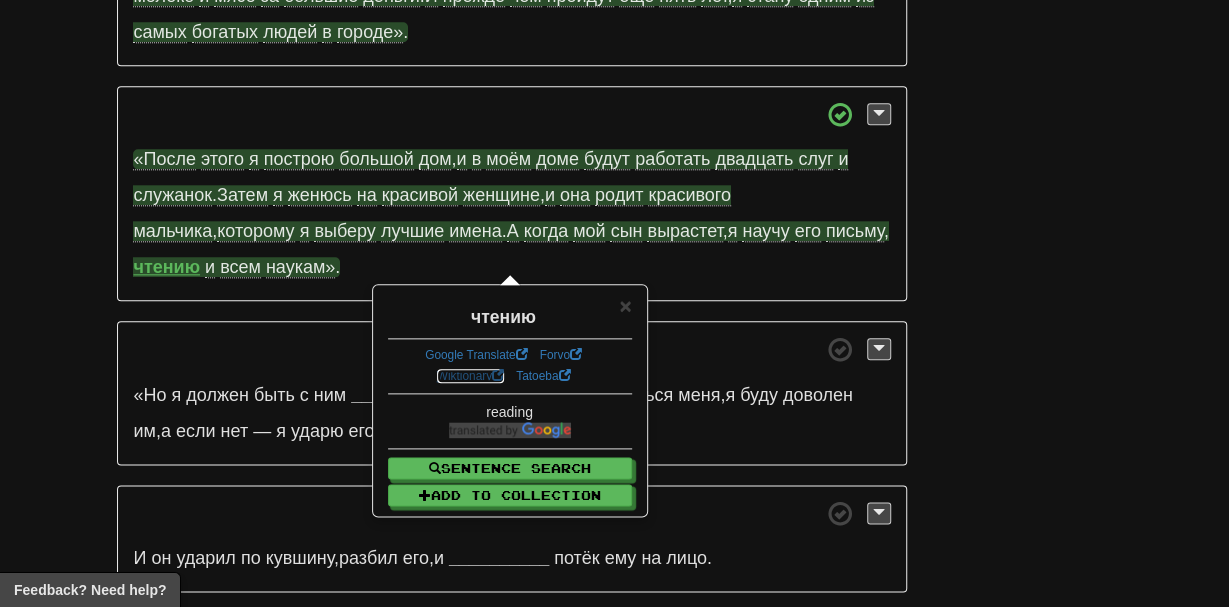 click on "Wiktionary" at bounding box center [471, 376] 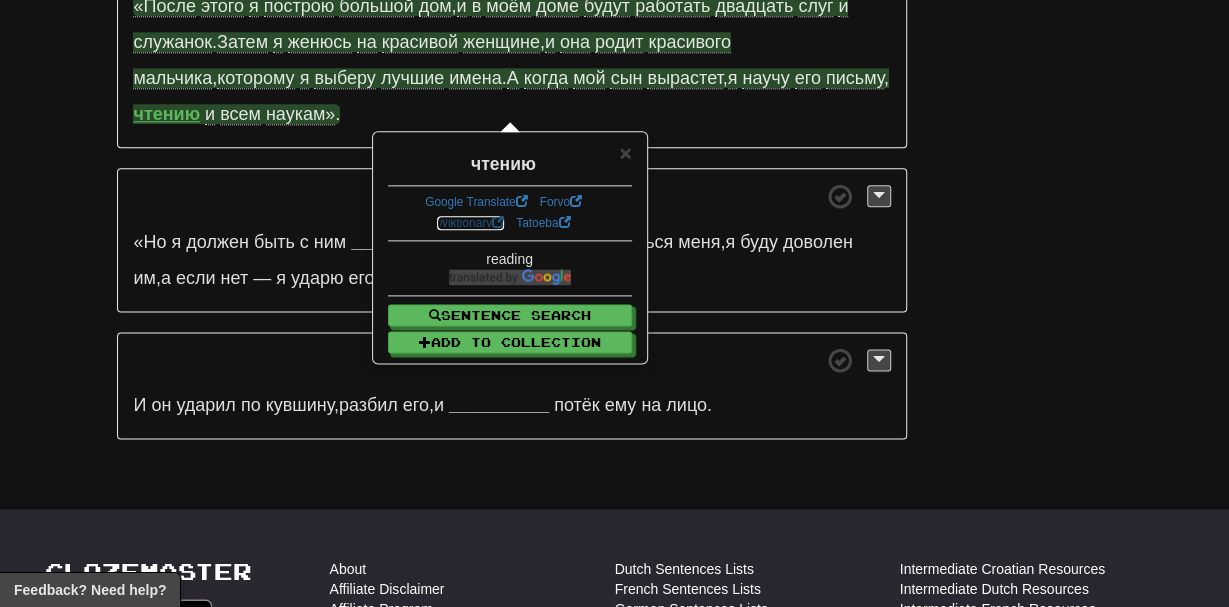 scroll, scrollTop: 1140, scrollLeft: 0, axis: vertical 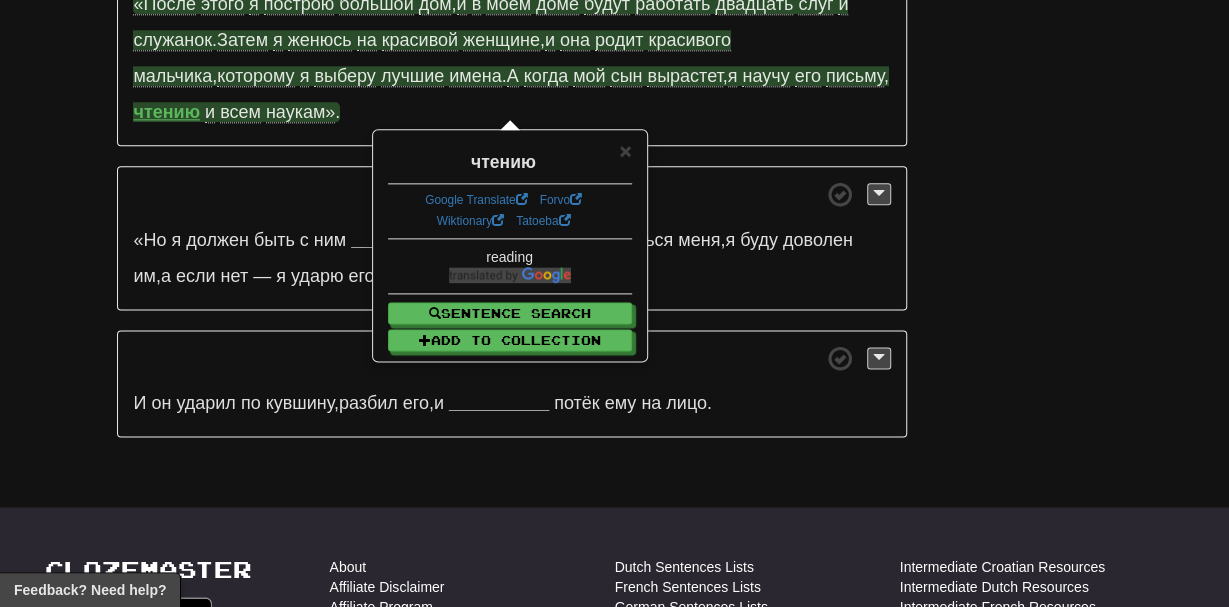 click on "/
Cloze-Reading
Отшельник и кувшин
Reset
Отшельник
и   кувшин
Один
отшельник
жил   в   доме   недалеко   от   дома   богатого   человека .
Богатый   человек   каждый   день   давал   ему   мёд ,  чтобы   он   ел   столько ,  сколько   ему   нужно ,  а   остальное
клал
в   кувшин .
Кувшин   был   подвешен   в   одном   из
углов
дома .
Однажды ,  когда   кувшин   наполнился ,
отшельник
лёг   на   спину ,  а   палка   была   в   его   руке ." at bounding box center [614, -316] 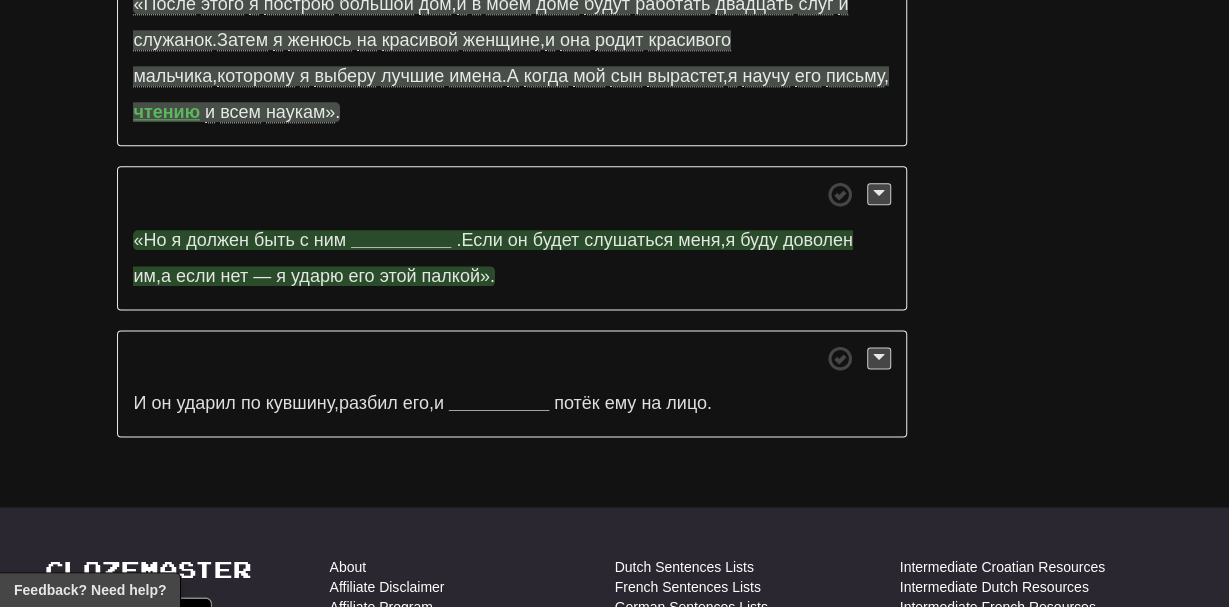click on "__________" at bounding box center [401, 240] 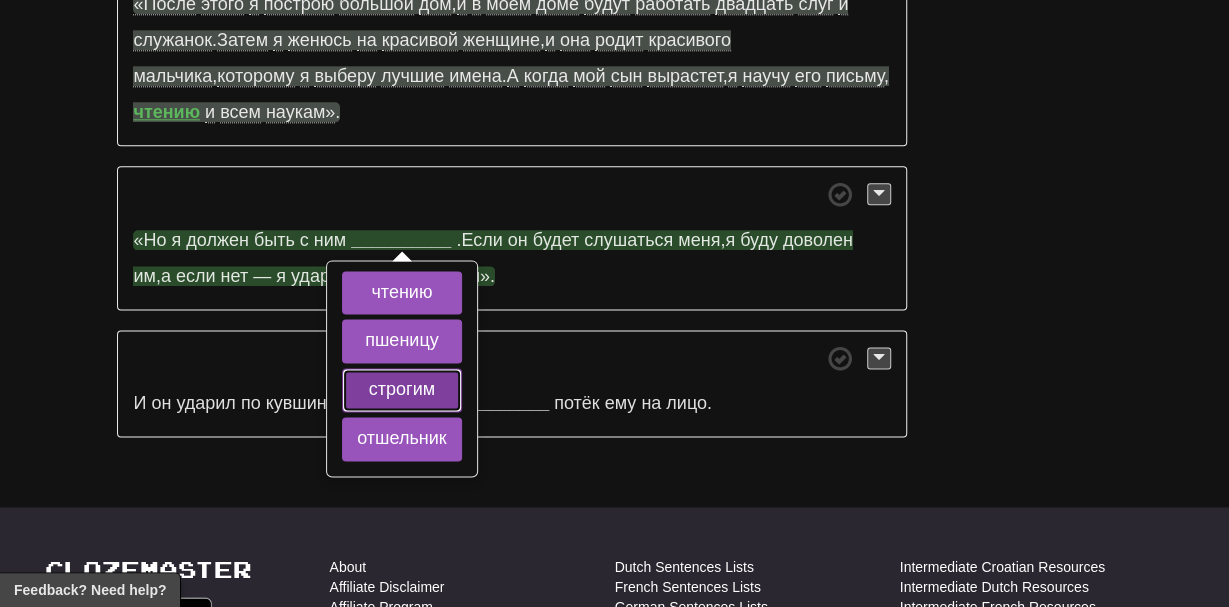 click on "строгим" at bounding box center (401, 390) 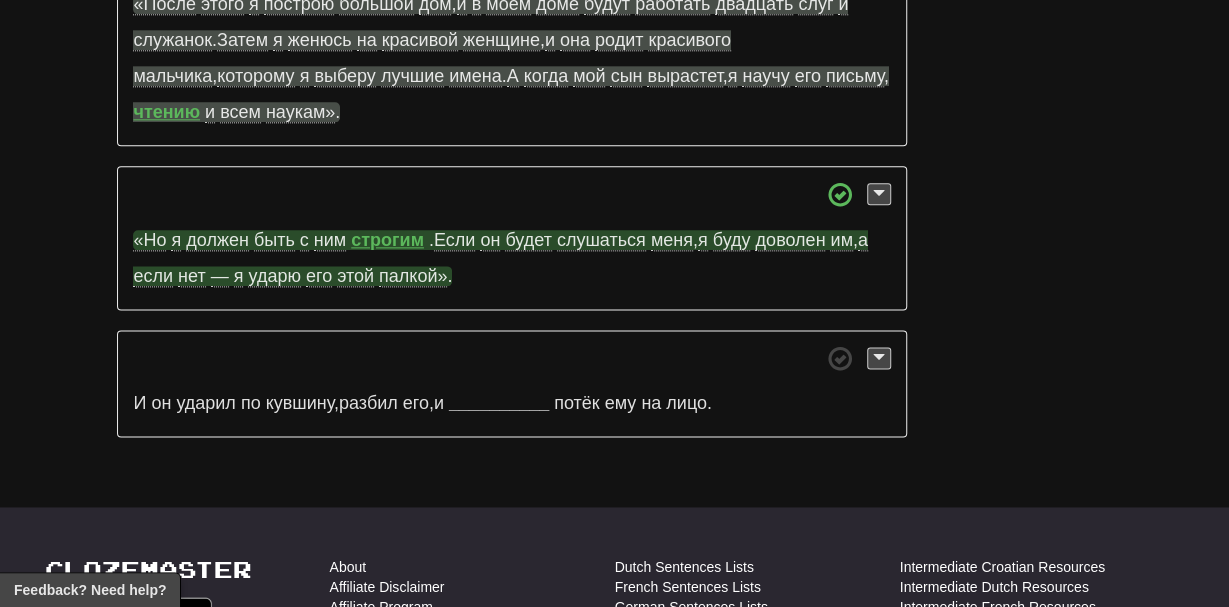 click on "слушаться" at bounding box center [601, 240] 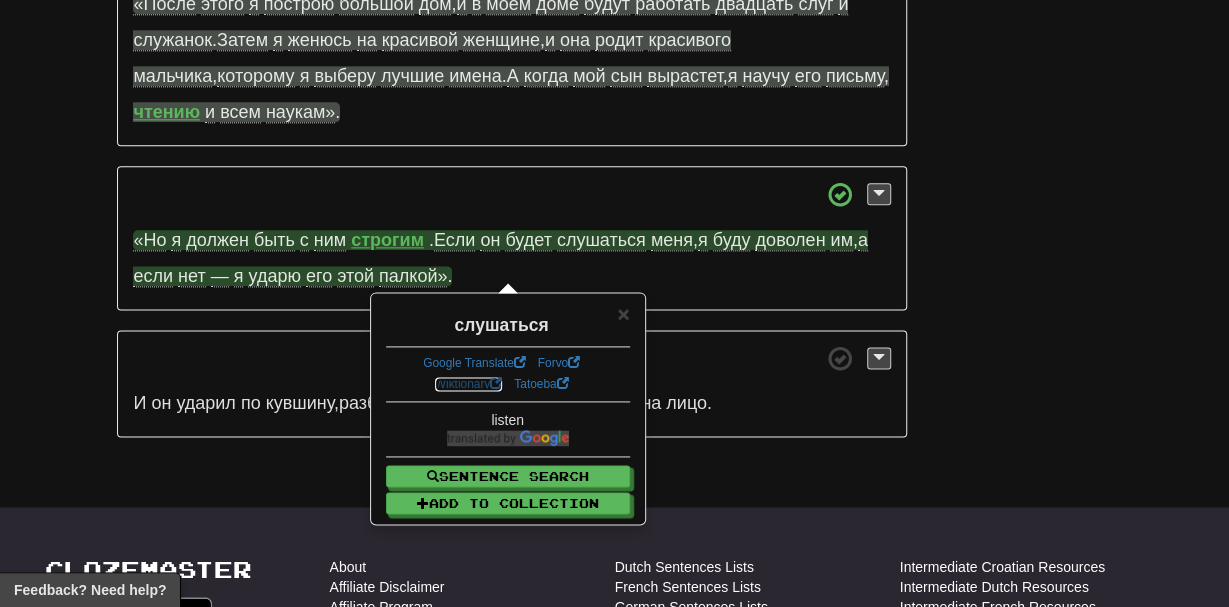 click on "Wiktionary" at bounding box center (469, 384) 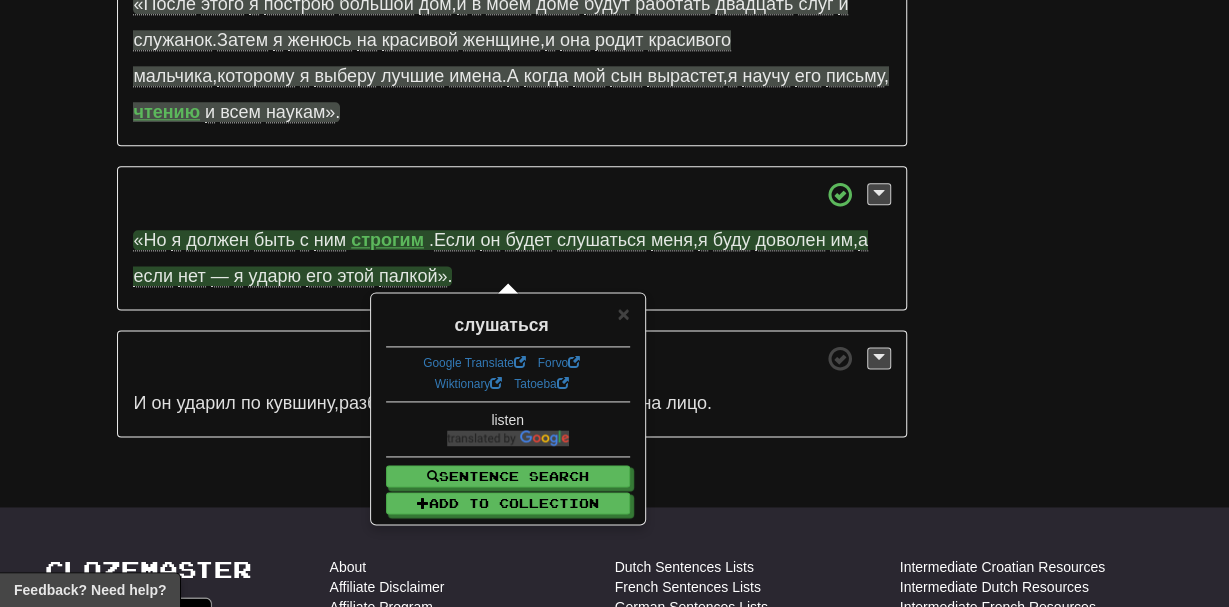 click on "«После   этого   я   построю   большой   дом ,  и   в   моём   доме   будут   работать   двадцать   слуг   и   служанок .  Затем   я   женюсь   на   красивой   женщине ,  и   она   родит   красивого   мальчика ,  которому   я   выберу   лучшие   имена .  А   когда   мой   сын   вырастет ,  я   научу   его   письму ,
чтению
и   всем   наукам» ." at bounding box center (511, 39) 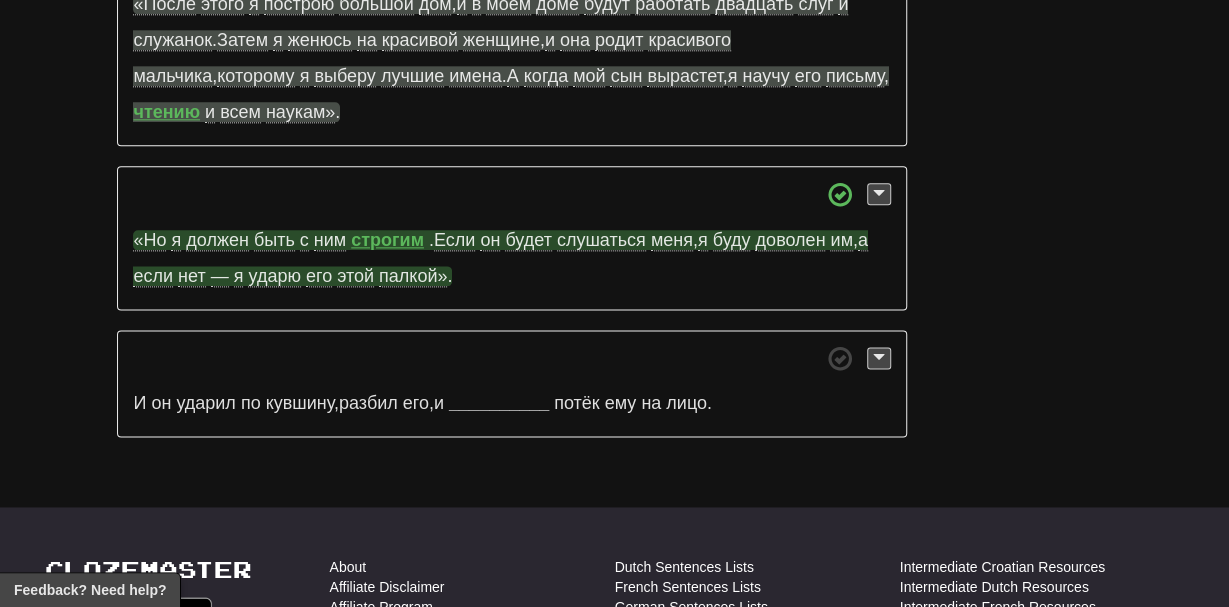 click on "доволен" at bounding box center [790, 240] 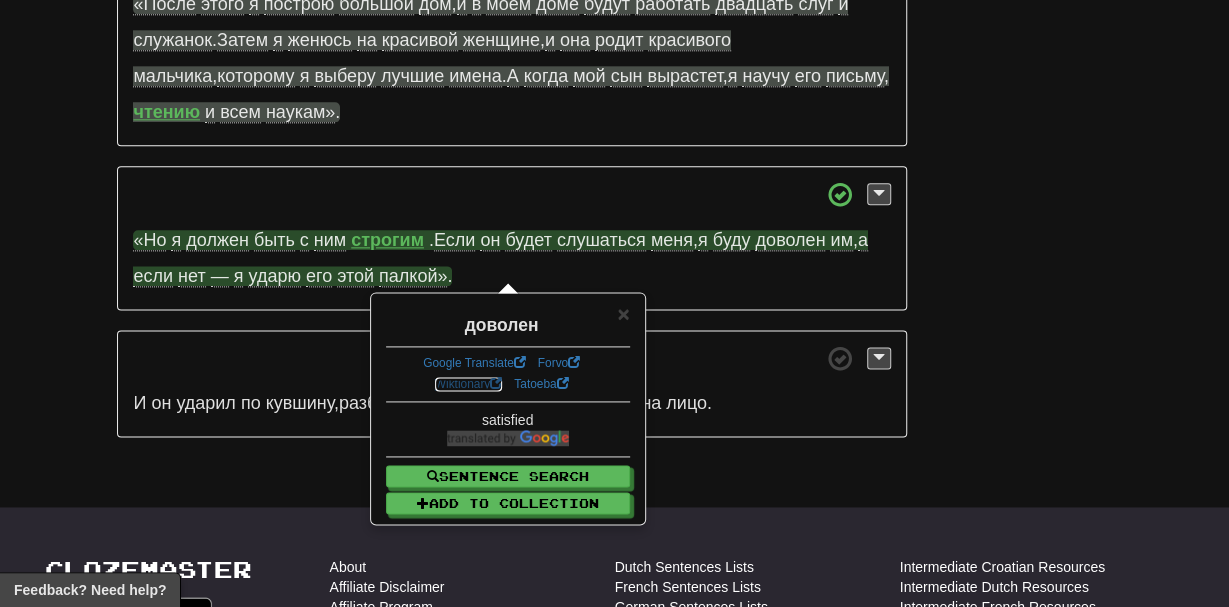 click on "Wiktionary" at bounding box center [469, 384] 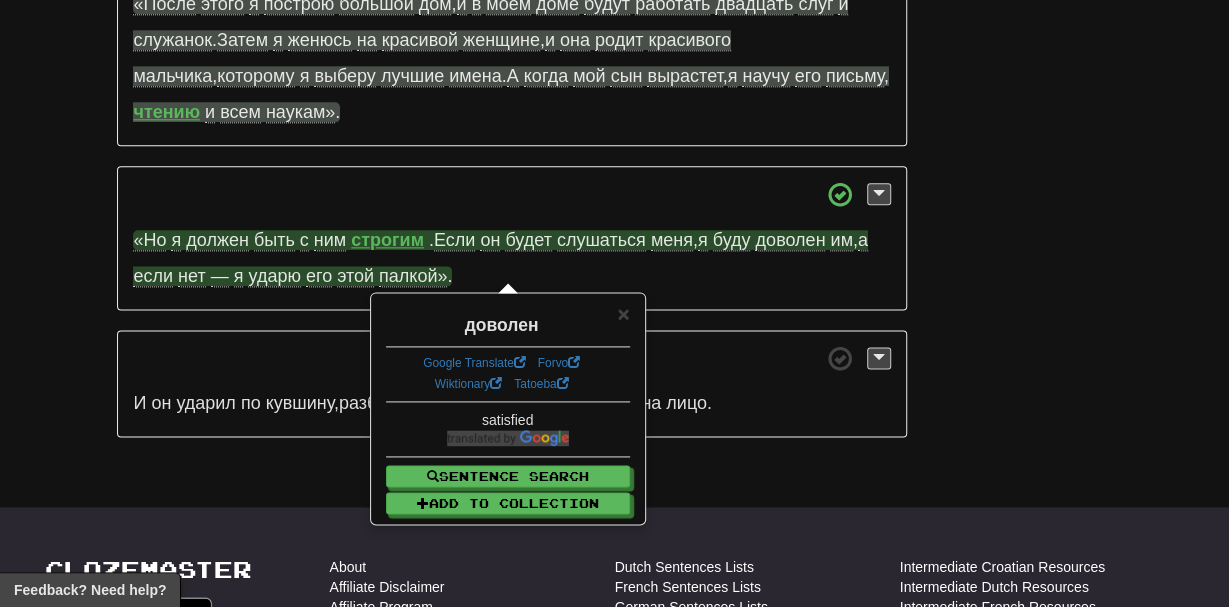 click on "«Но   я   должен   быть   с   ним
строгим
.  Если   он   будет   слушаться   меня ,  я   буду   доволен   им ,  а   если   нет   —   я   ударю   его   этой   палкой» ." at bounding box center (511, 238) 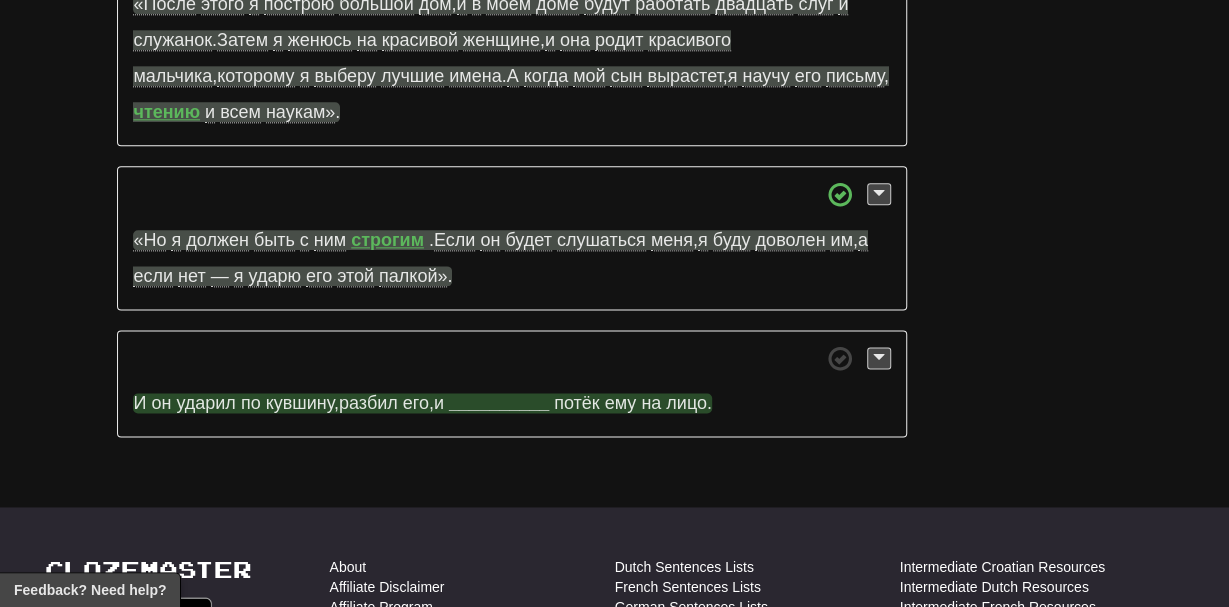 click on "__________" at bounding box center [499, 403] 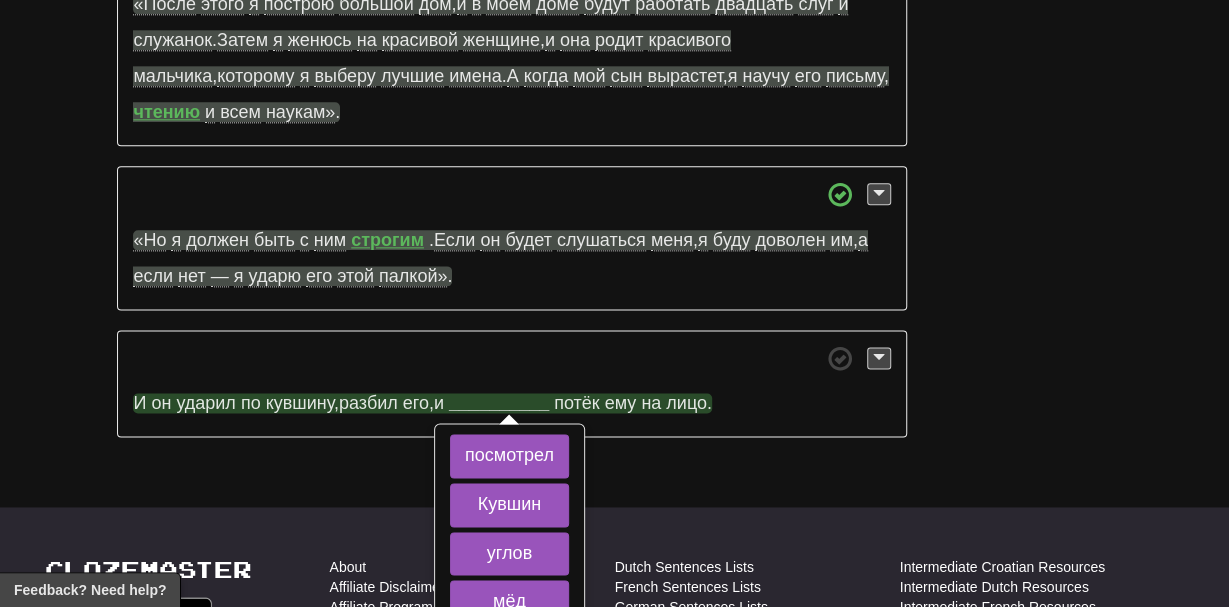 scroll, scrollTop: 1231, scrollLeft: 0, axis: vertical 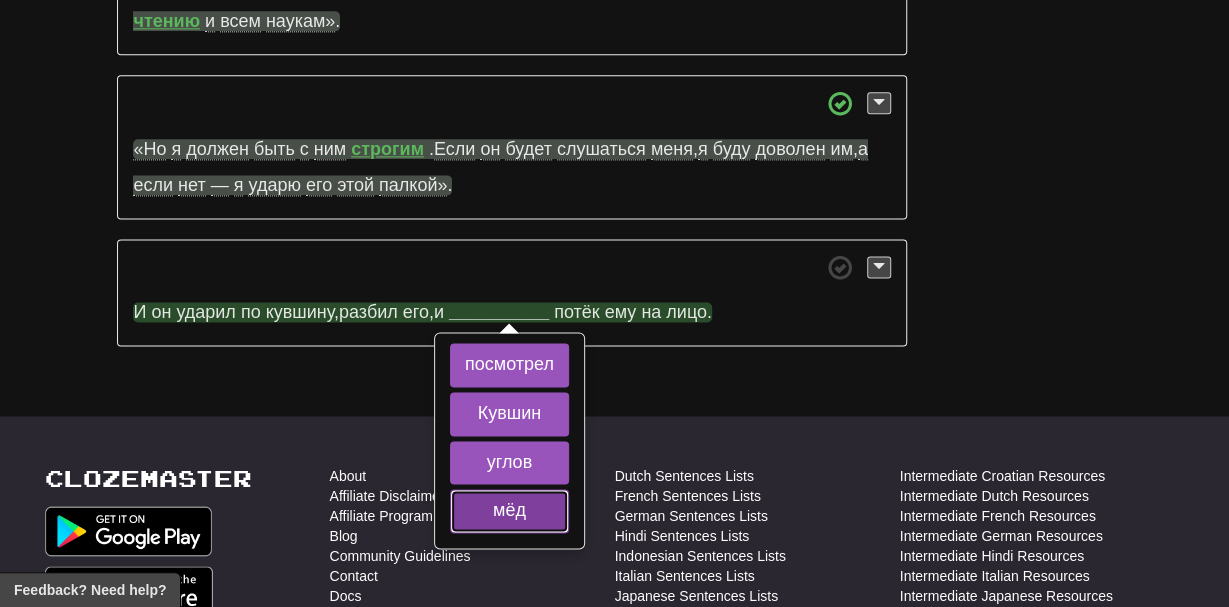 click on "мёд" at bounding box center (509, 511) 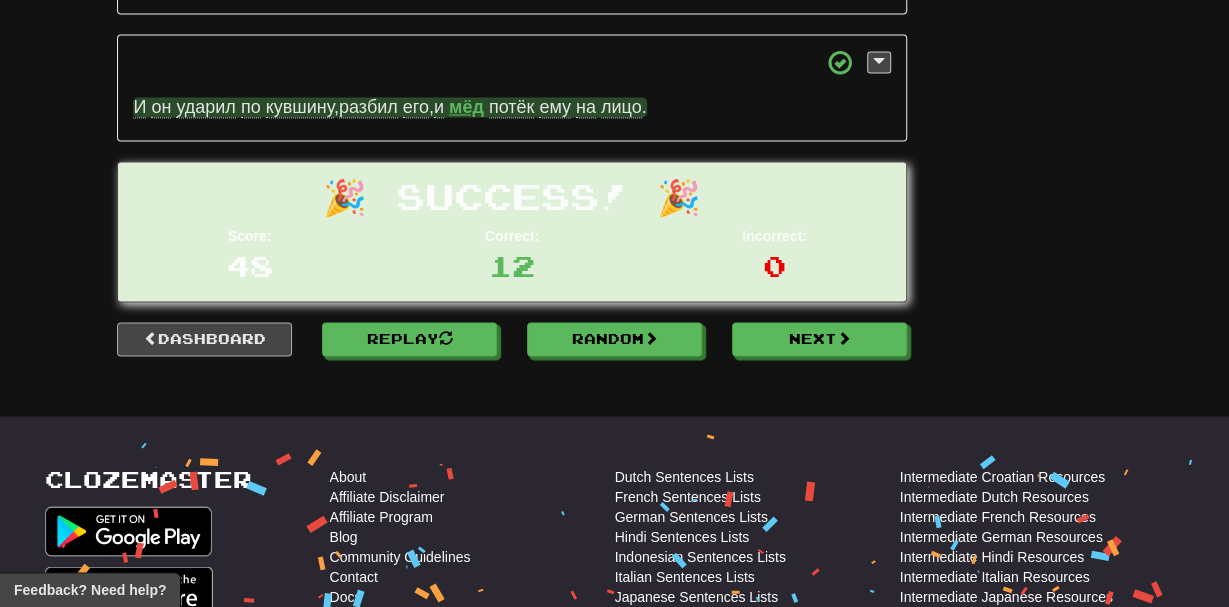 scroll, scrollTop: 1434, scrollLeft: 0, axis: vertical 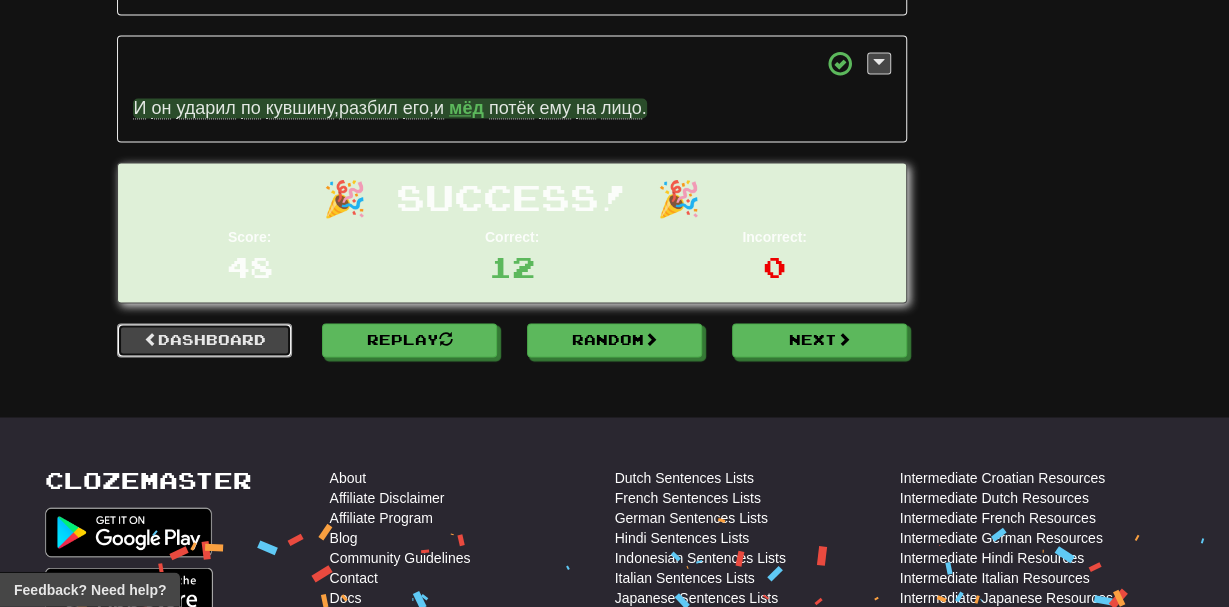click on "Dashboard" at bounding box center (204, 341) 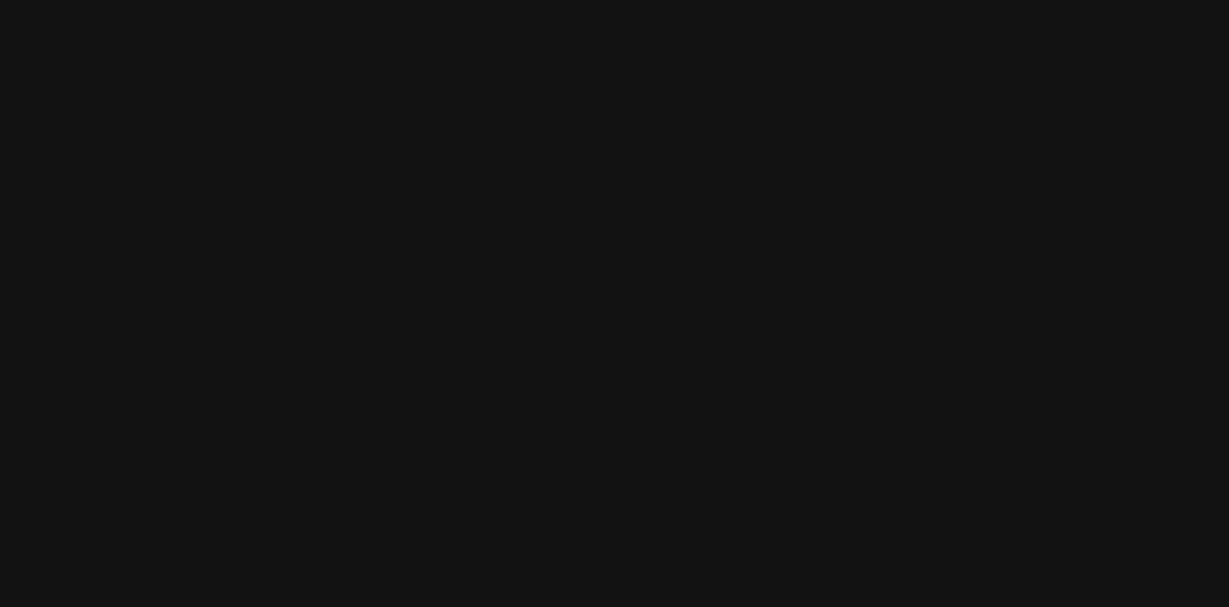 scroll, scrollTop: 0, scrollLeft: 0, axis: both 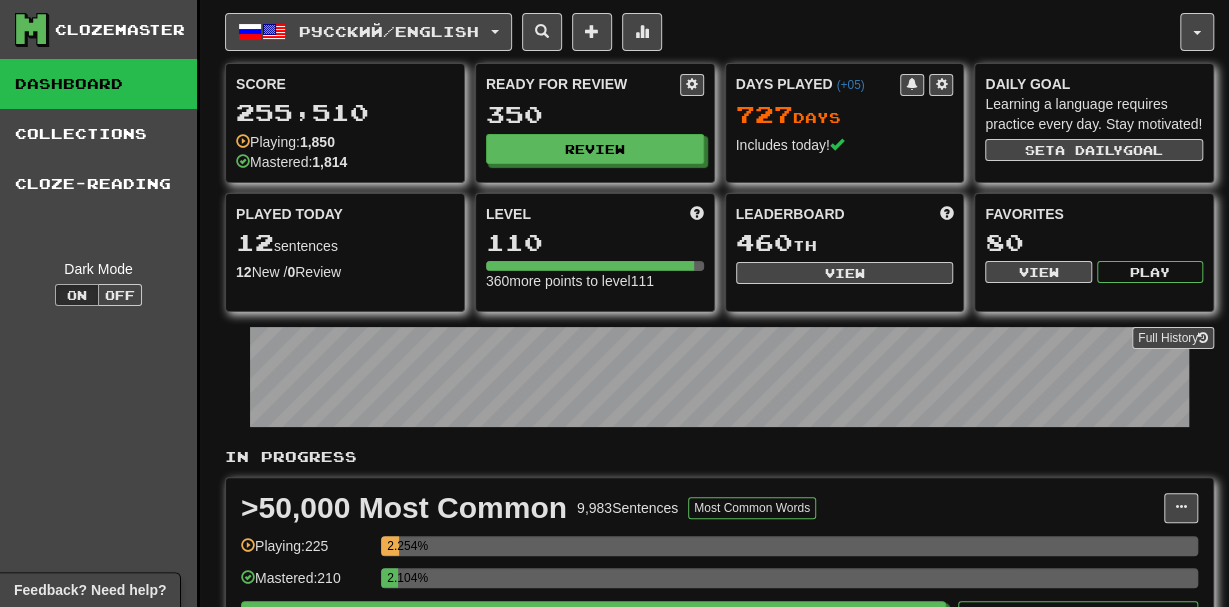 click on "Русский  /  English 한국어  /  English Days Played:  735   Review:  348 Points today:  0 Français  /  English Streak:  0   Review:  289 Points today:  0 Türkçe  /  English Days Played:  736   Review:  407 Points today:  48 العربية  /  English Days Played:  466   Review:  417 Points today:  0 فارسی  /  English Streak:  581   Review:  209 Points today:  0 עברית  /  English Days Played:  47   Review:  11 Points today:  0 Русский  /  English Days Played:  727   Review:  350 Points today:  48 中文  /  English Days Played:  726   Review:  333 Points today:  0 廣東話  /  English Streak:  0   Review:  1,274 Points today:  0 日本語  /  English Streak:  0   Review:  68 Points today:  0  Language Pairing Username: anarchacatgirlism Edit  Account  Notifications 19  Activity Feed  Profile  Leaderboard  Forum  Logout Score 255,510  Playing:  1,850  Mastered:  1,814 Ready for Review 350   Review Days Played   ( +05 ) 727  Day s Includes today!  Daily Goal Set  a daily  goal 12 12" at bounding box center (719, 635) 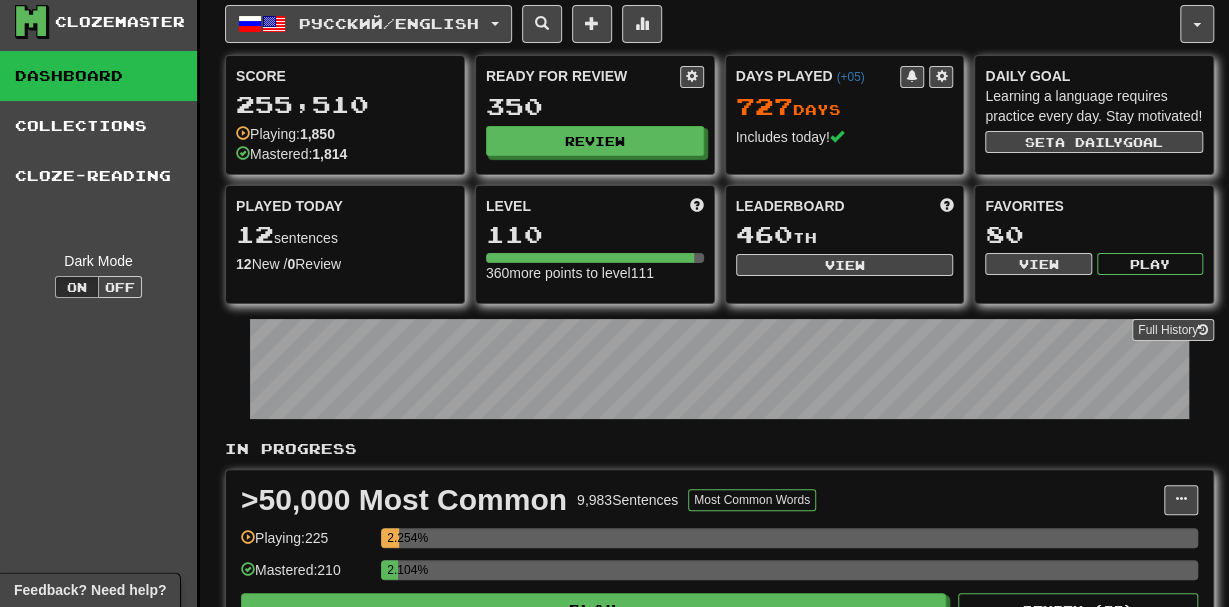 scroll, scrollTop: 10, scrollLeft: 0, axis: vertical 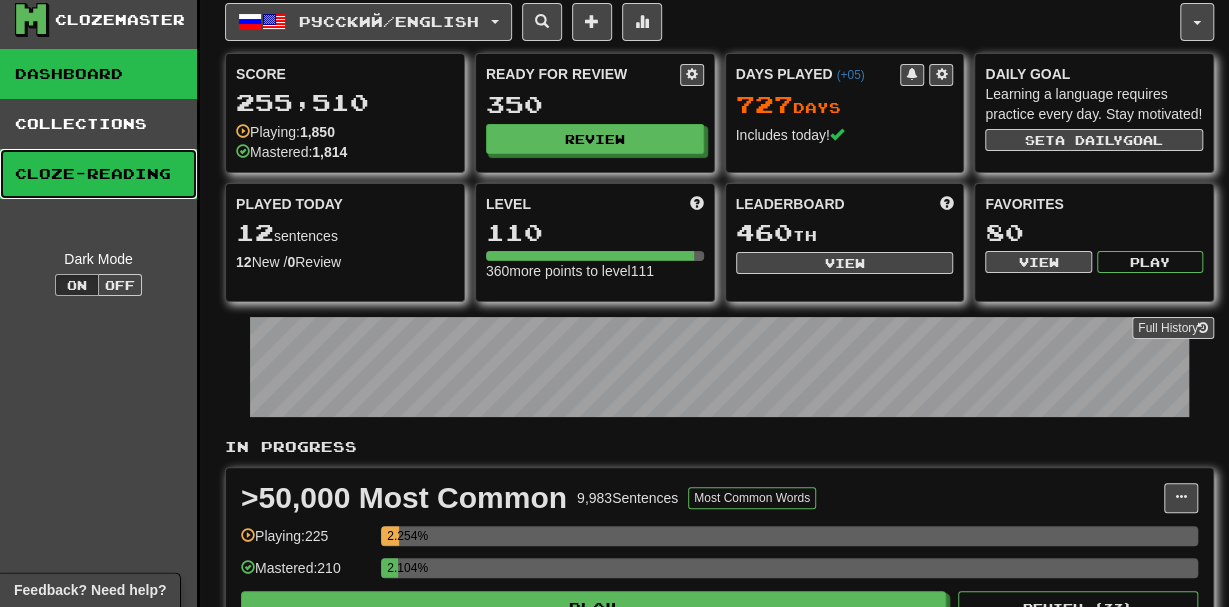 click on "Cloze-Reading" at bounding box center [98, 174] 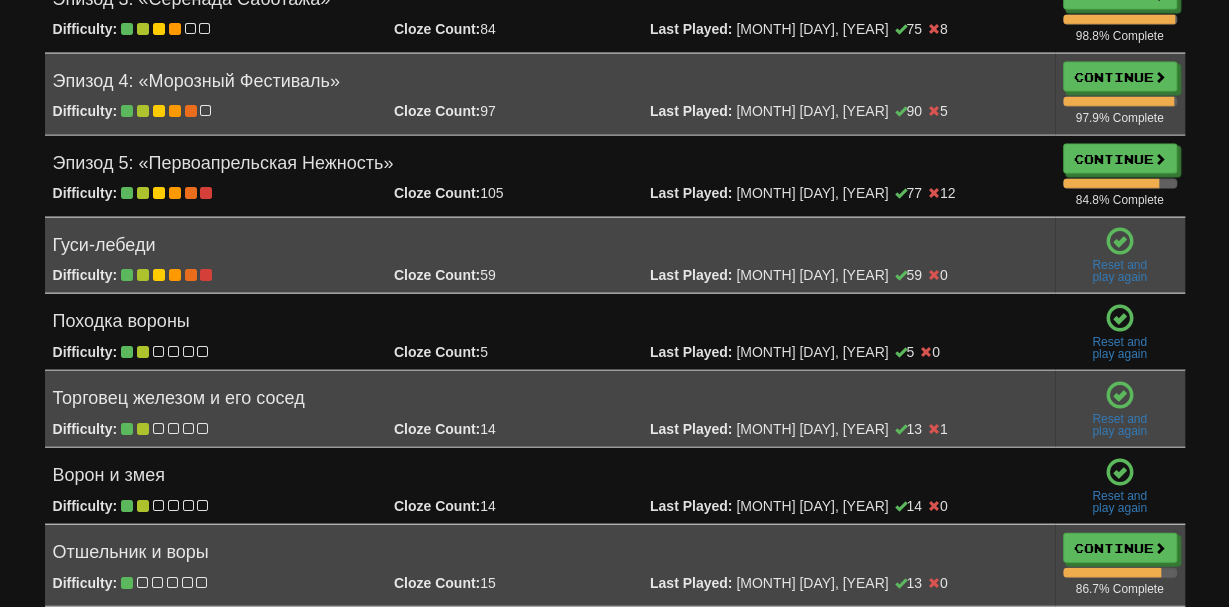 scroll, scrollTop: 2040, scrollLeft: 0, axis: vertical 